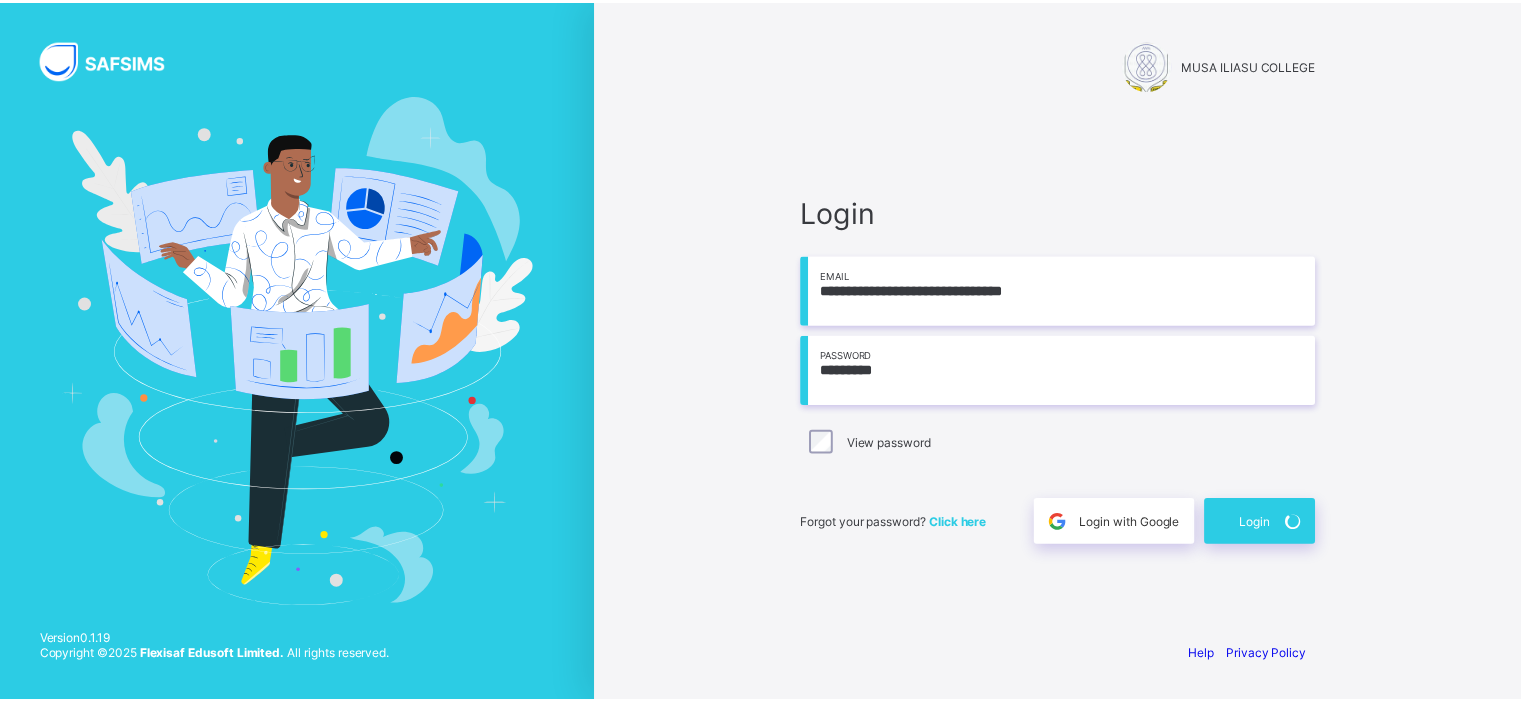 scroll, scrollTop: 0, scrollLeft: 0, axis: both 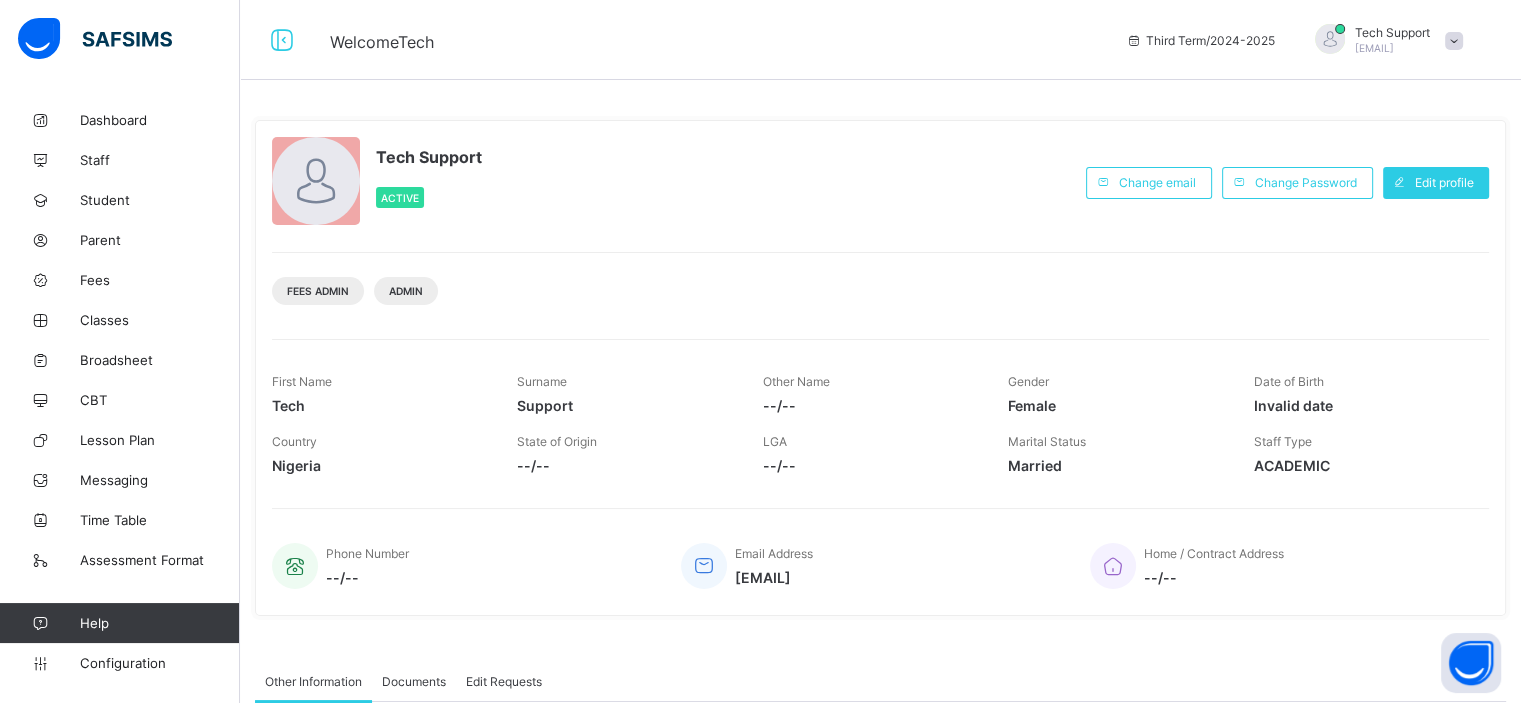 click on "Fees Admin Admin" at bounding box center [880, 283] 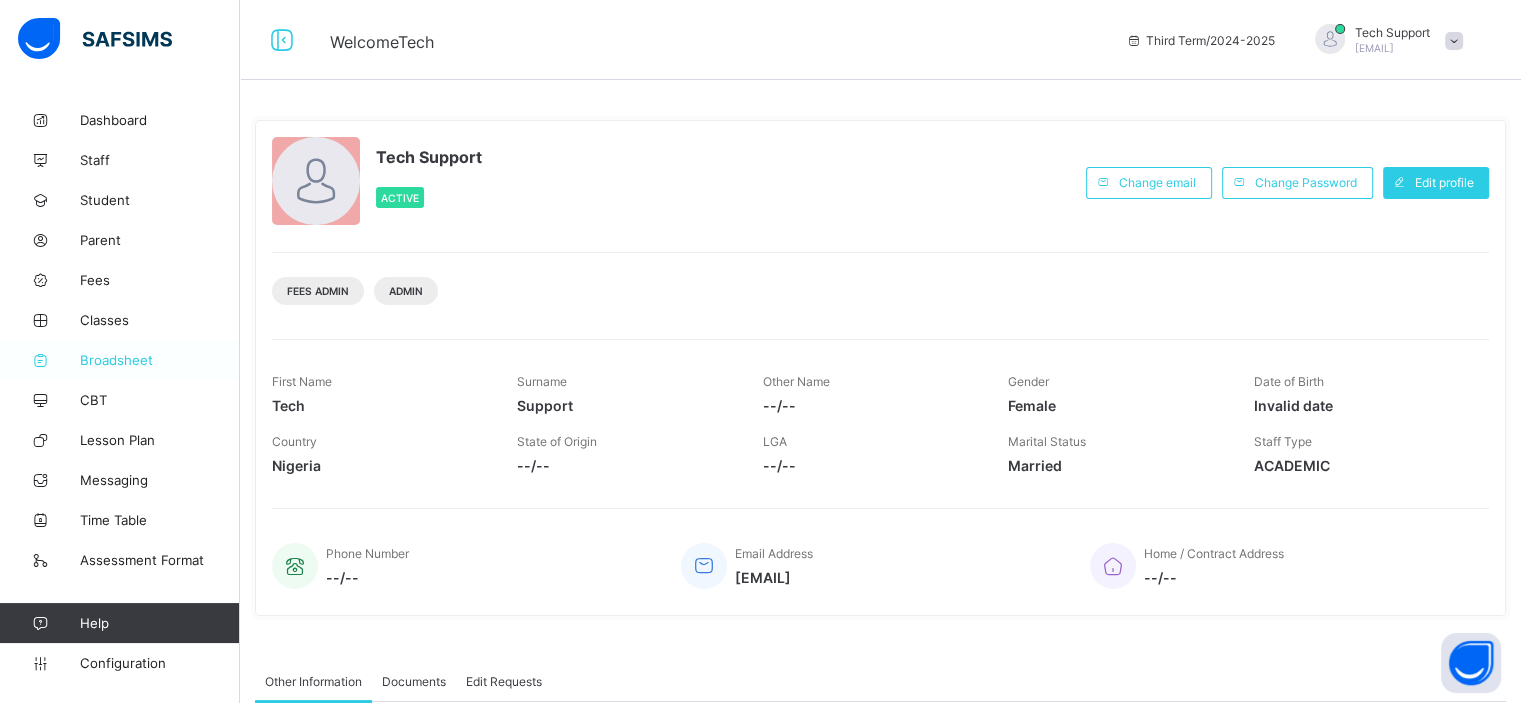 click on "Broadsheet" at bounding box center [160, 360] 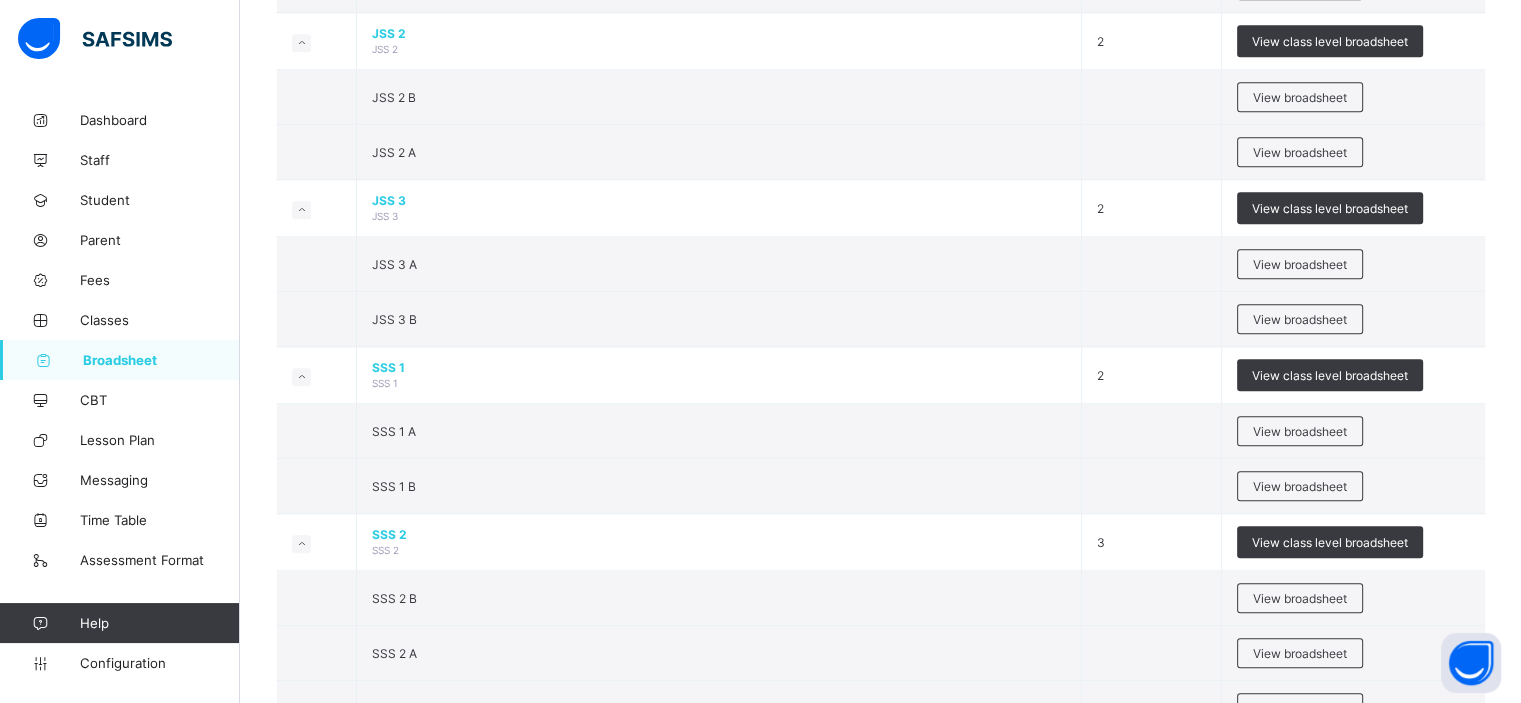 scroll, scrollTop: 2244, scrollLeft: 0, axis: vertical 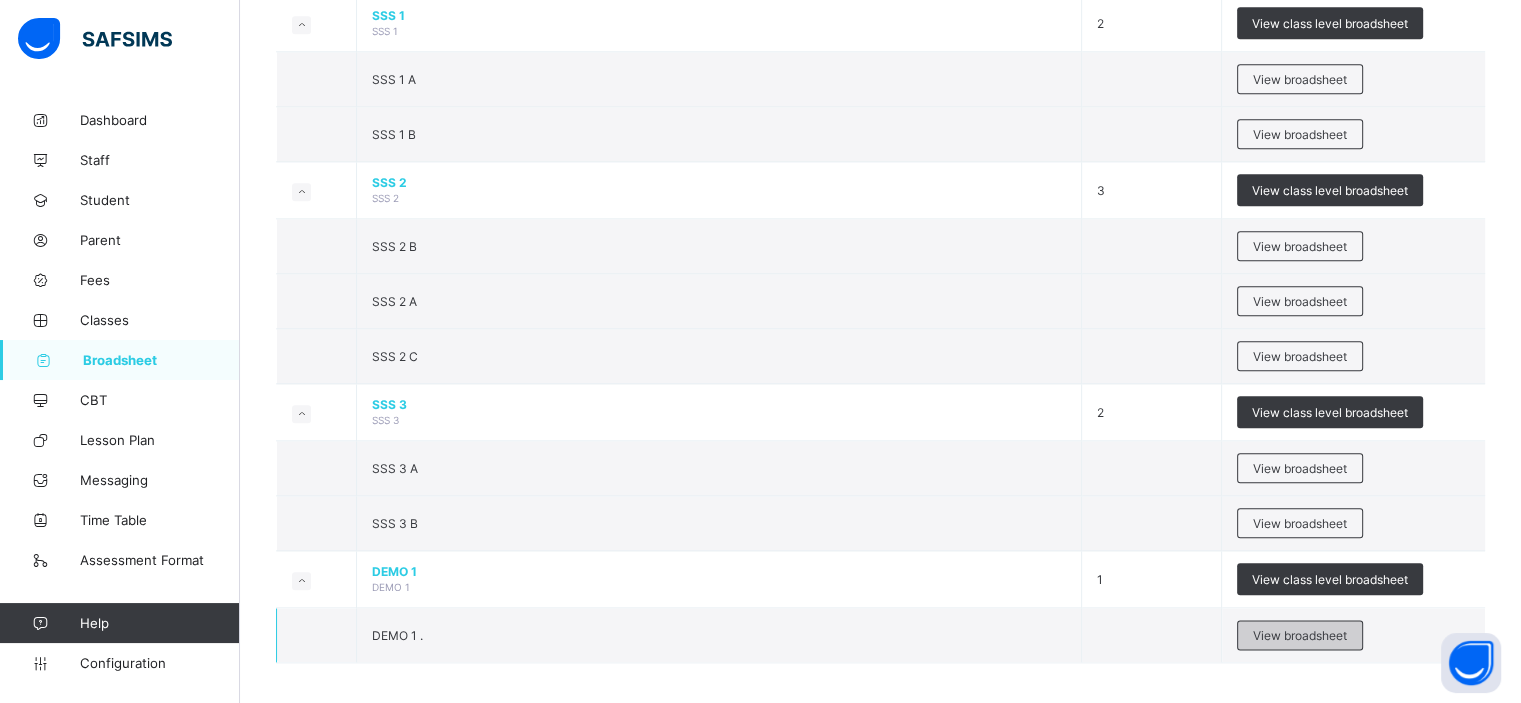 click on "View broadsheet" at bounding box center [1300, 635] 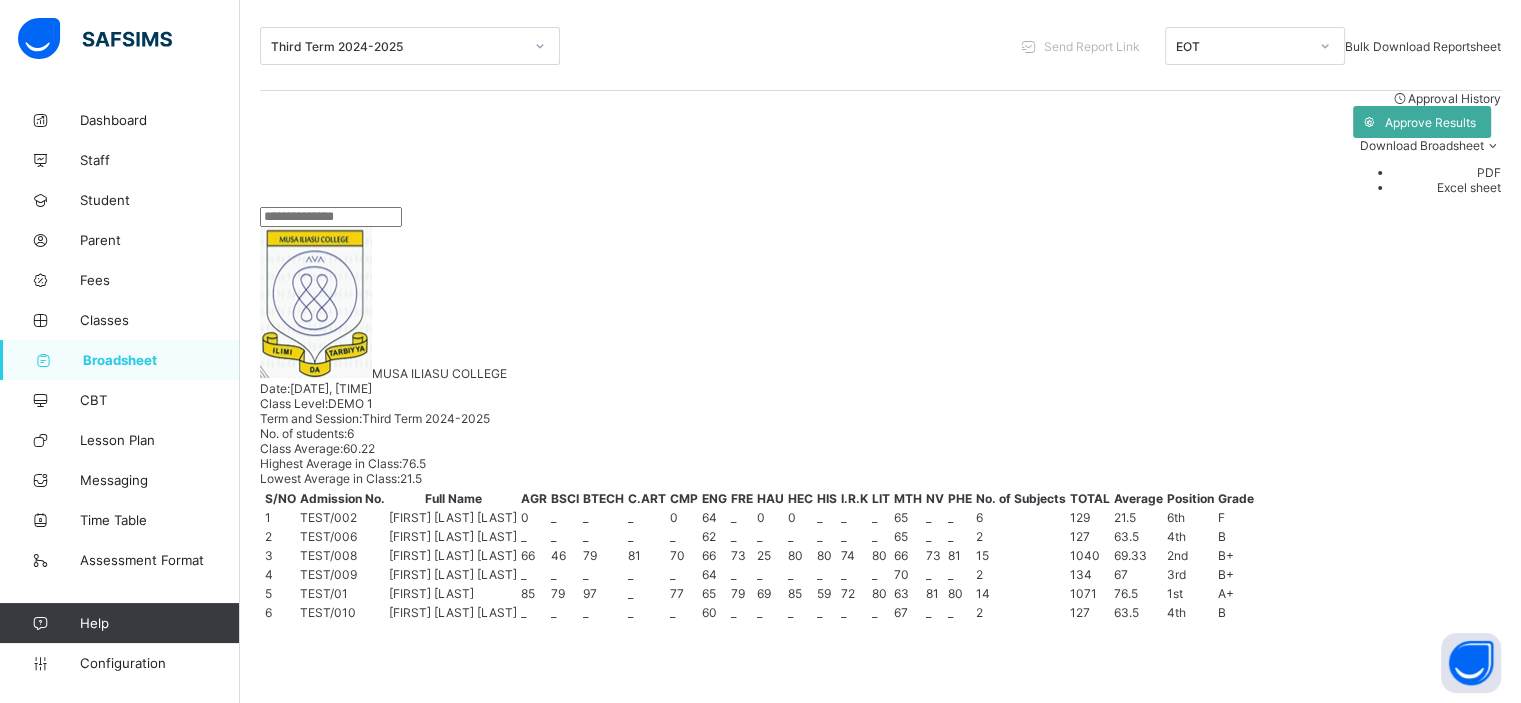 scroll, scrollTop: 250, scrollLeft: 0, axis: vertical 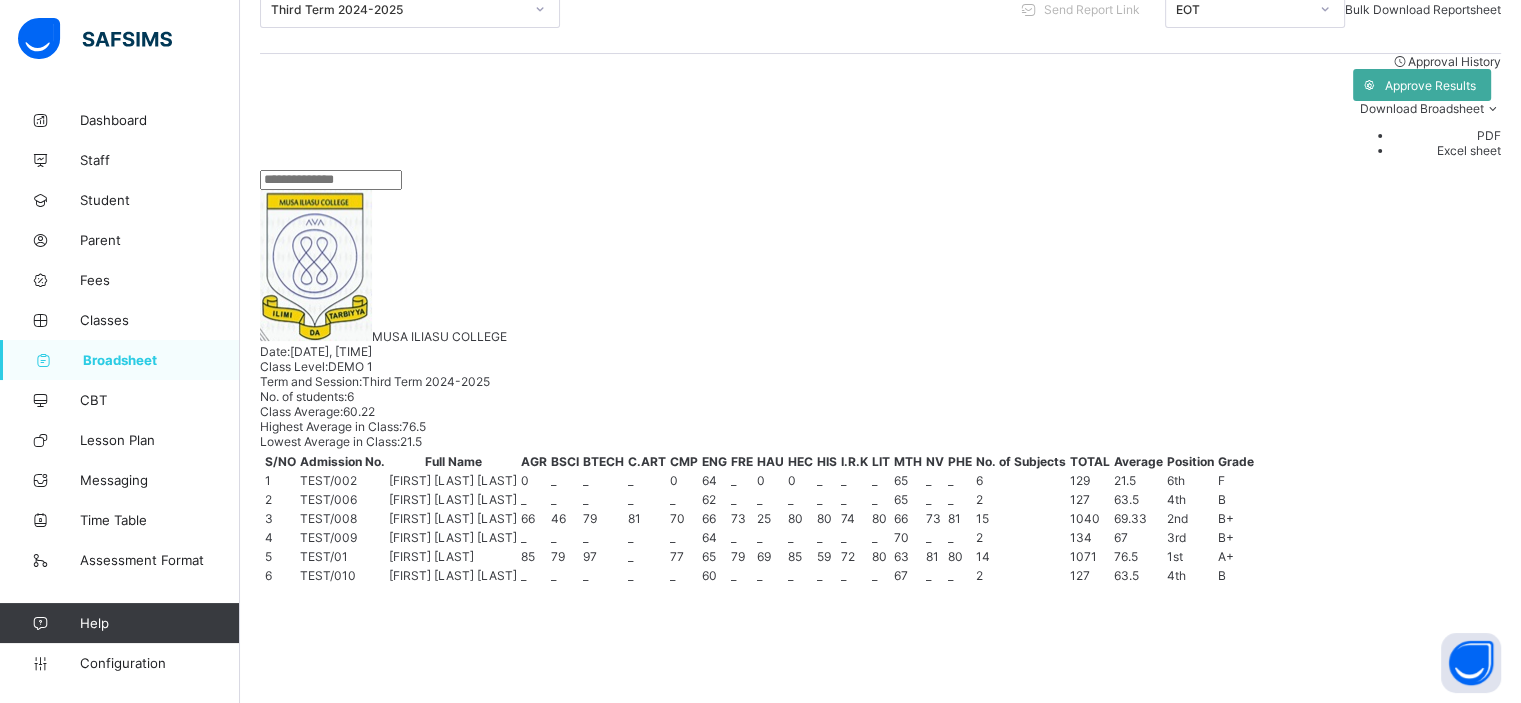 click on "Adeoti  Emmanuel Emmanuel" at bounding box center [402, 1111] 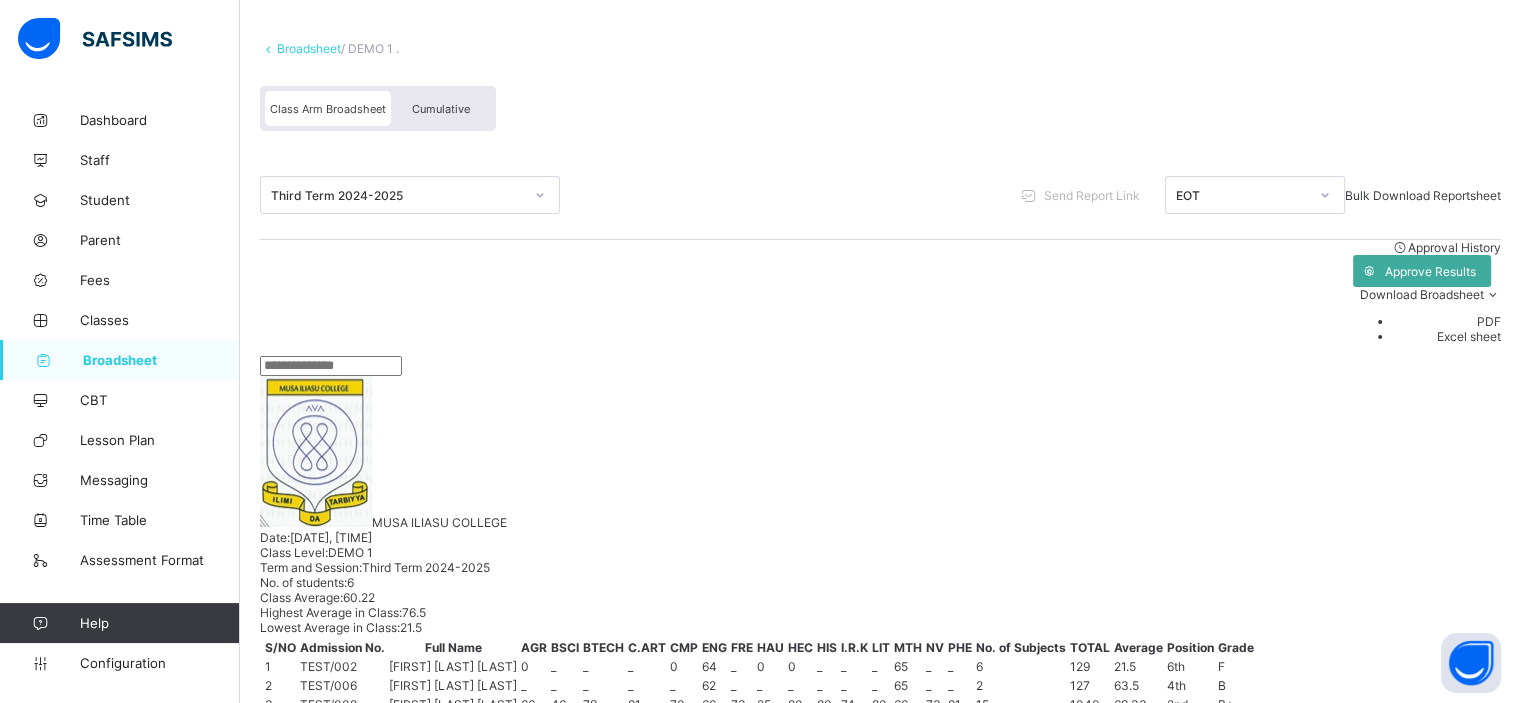 scroll, scrollTop: 94, scrollLeft: 0, axis: vertical 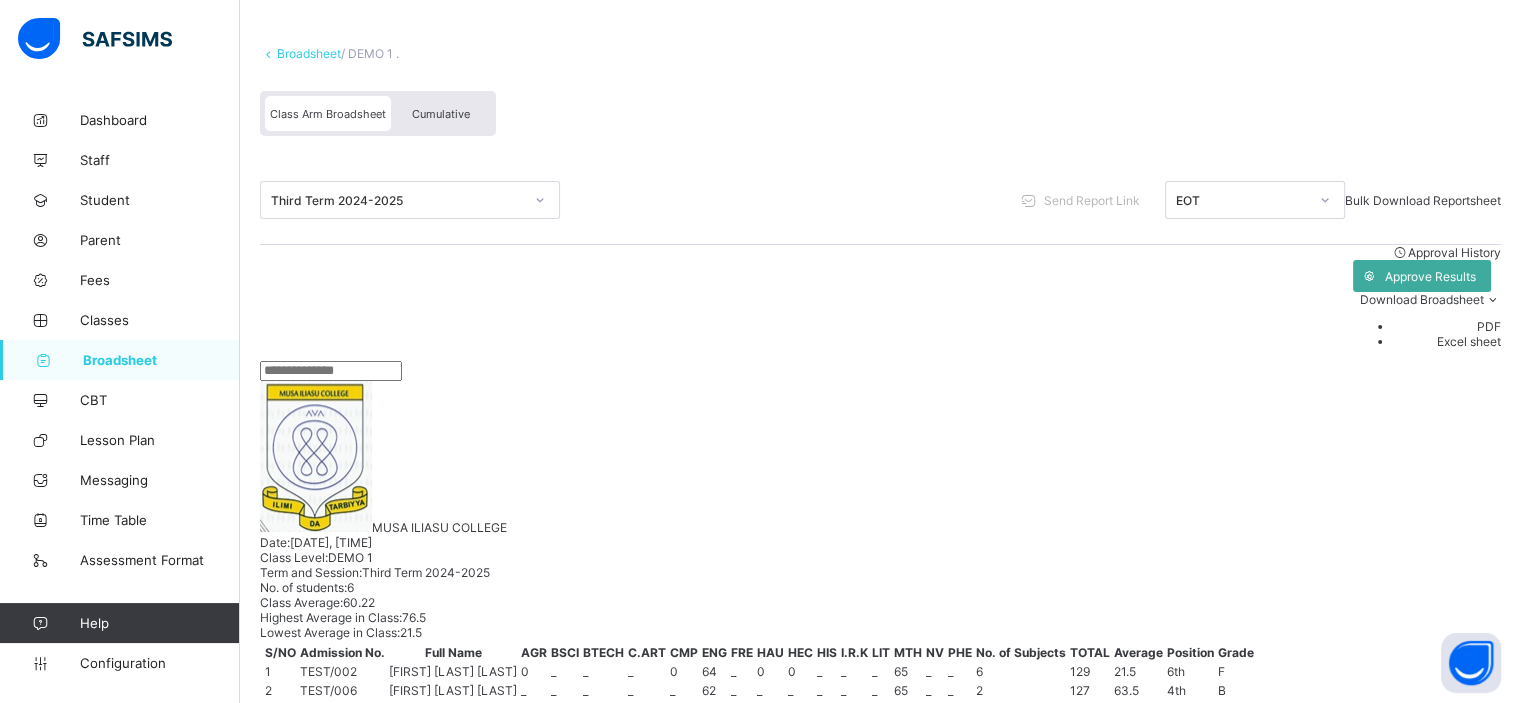 click on "Cumulative" at bounding box center (441, 114) 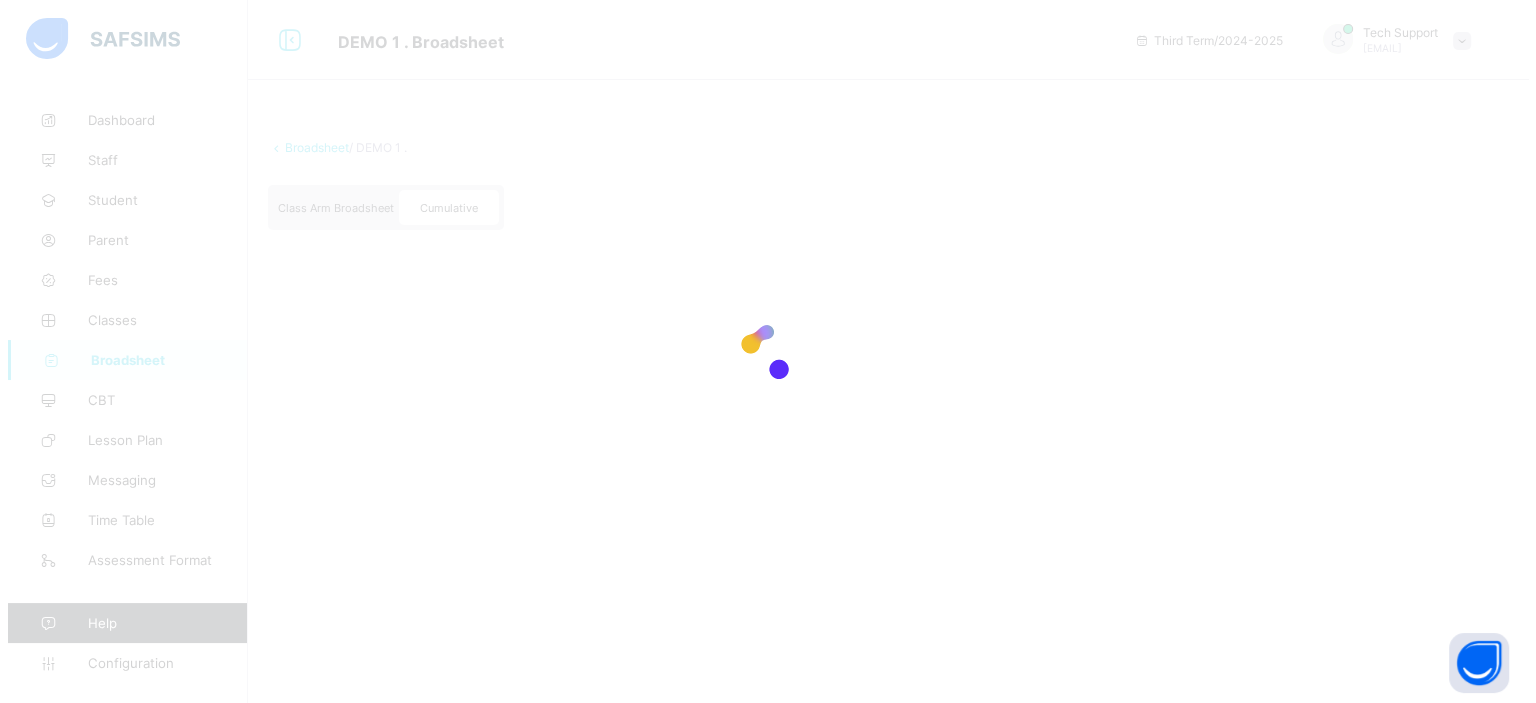 scroll, scrollTop: 0, scrollLeft: 0, axis: both 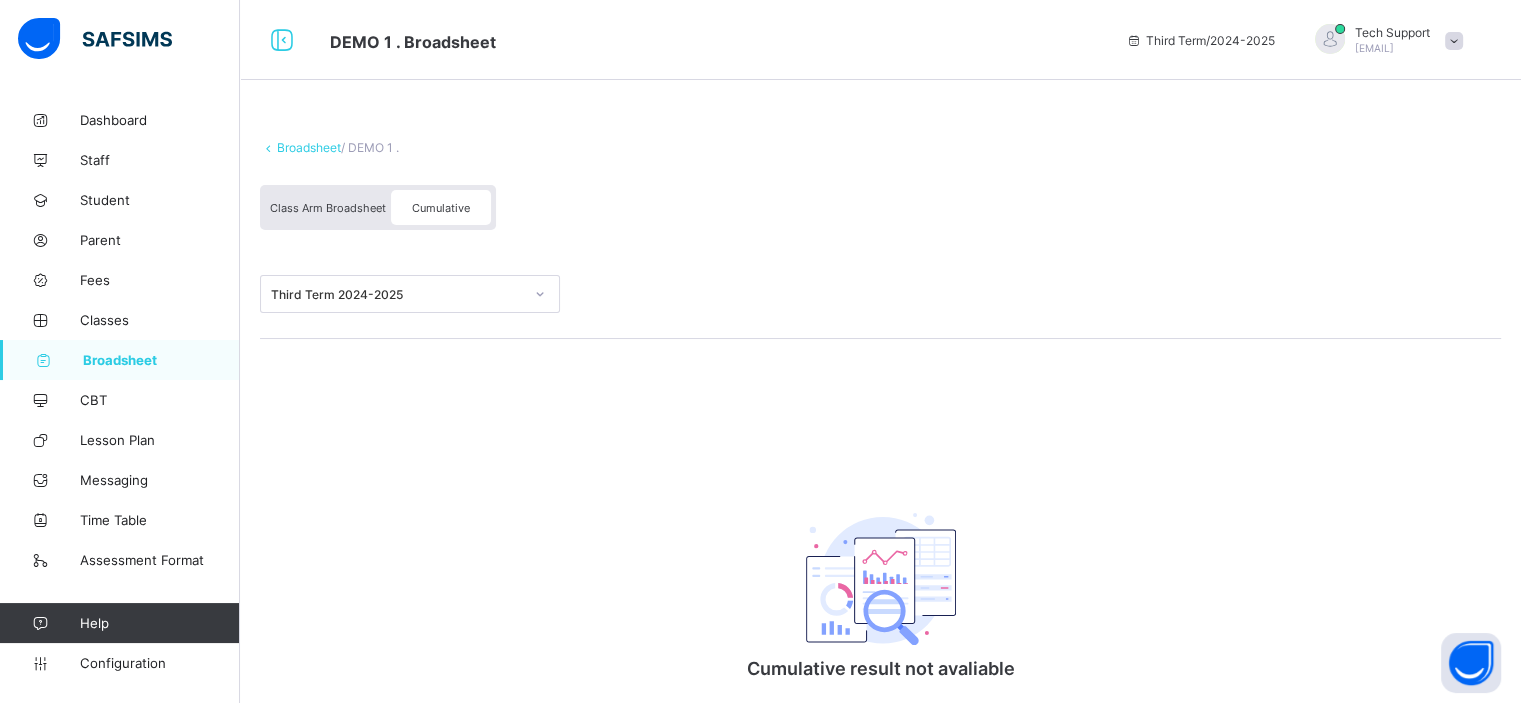 click on "Class Arm Broadsheet" at bounding box center [328, 208] 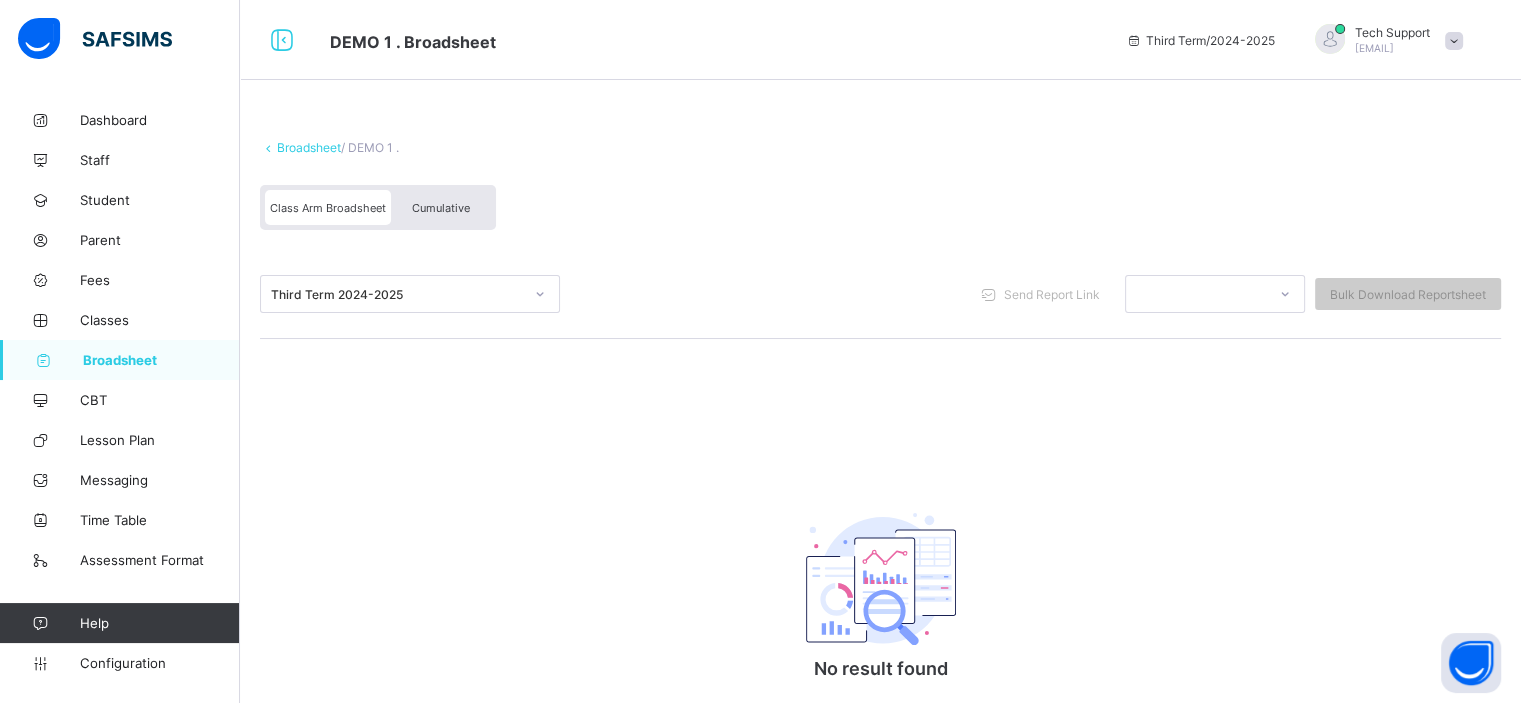 click on "Cumulative" at bounding box center [441, 207] 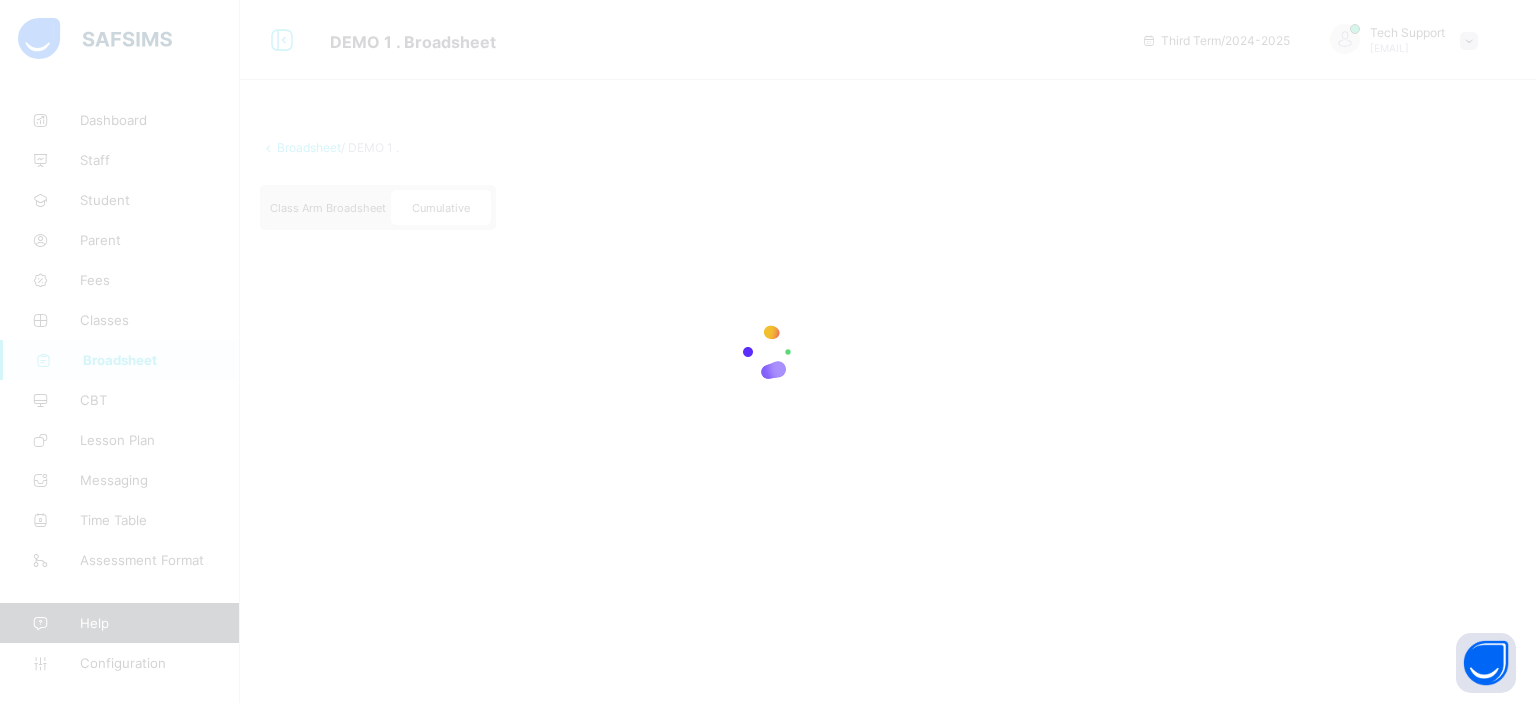 click at bounding box center [768, 351] 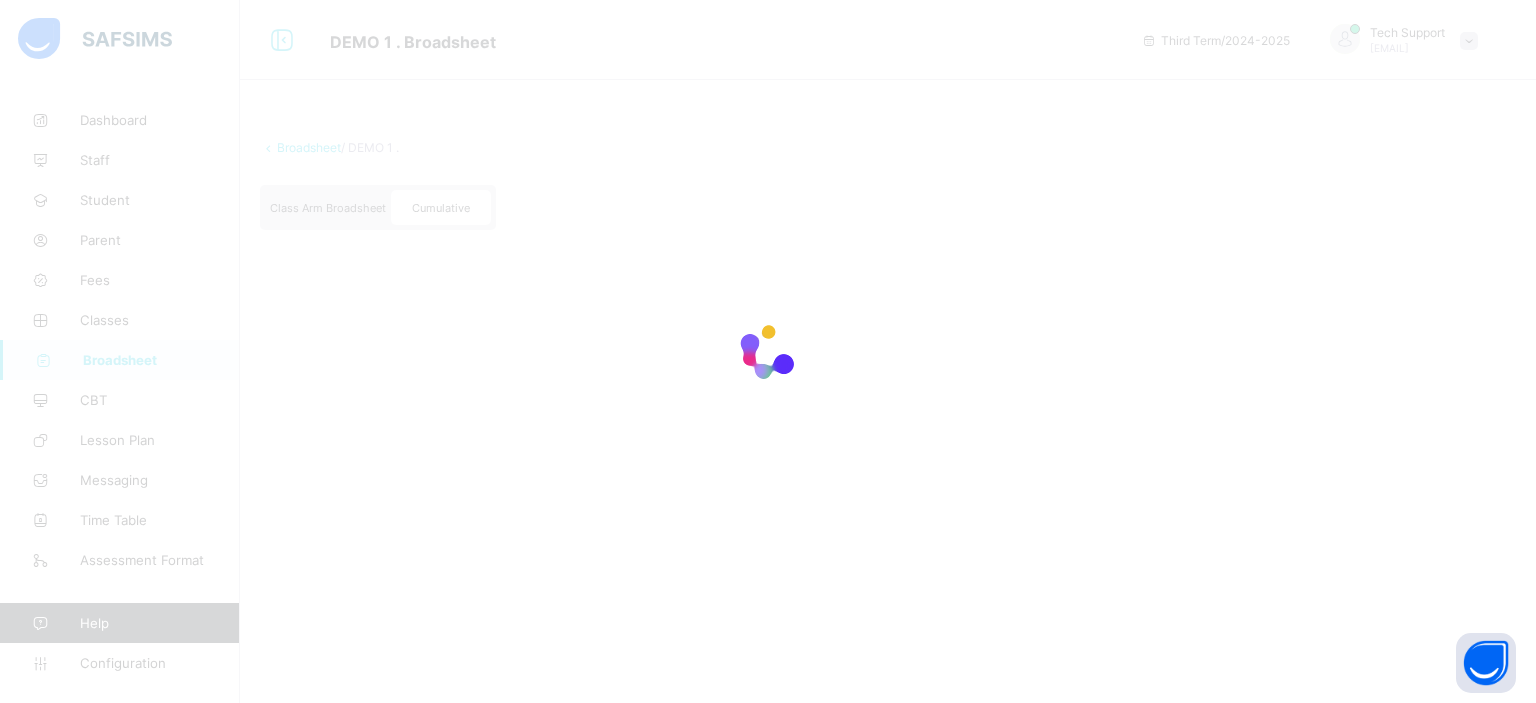 click at bounding box center [768, 351] 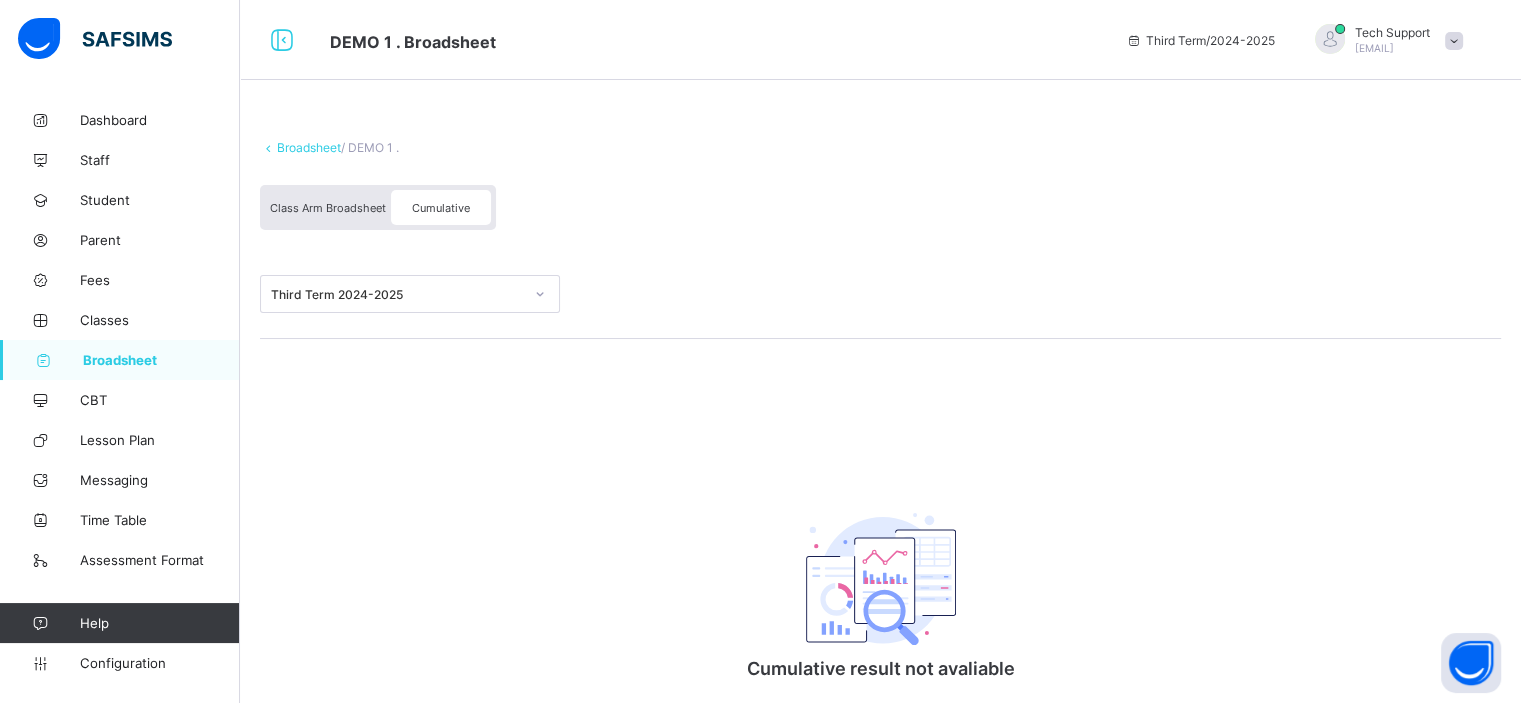 click on "Class Arm Broadsheet" at bounding box center [328, 208] 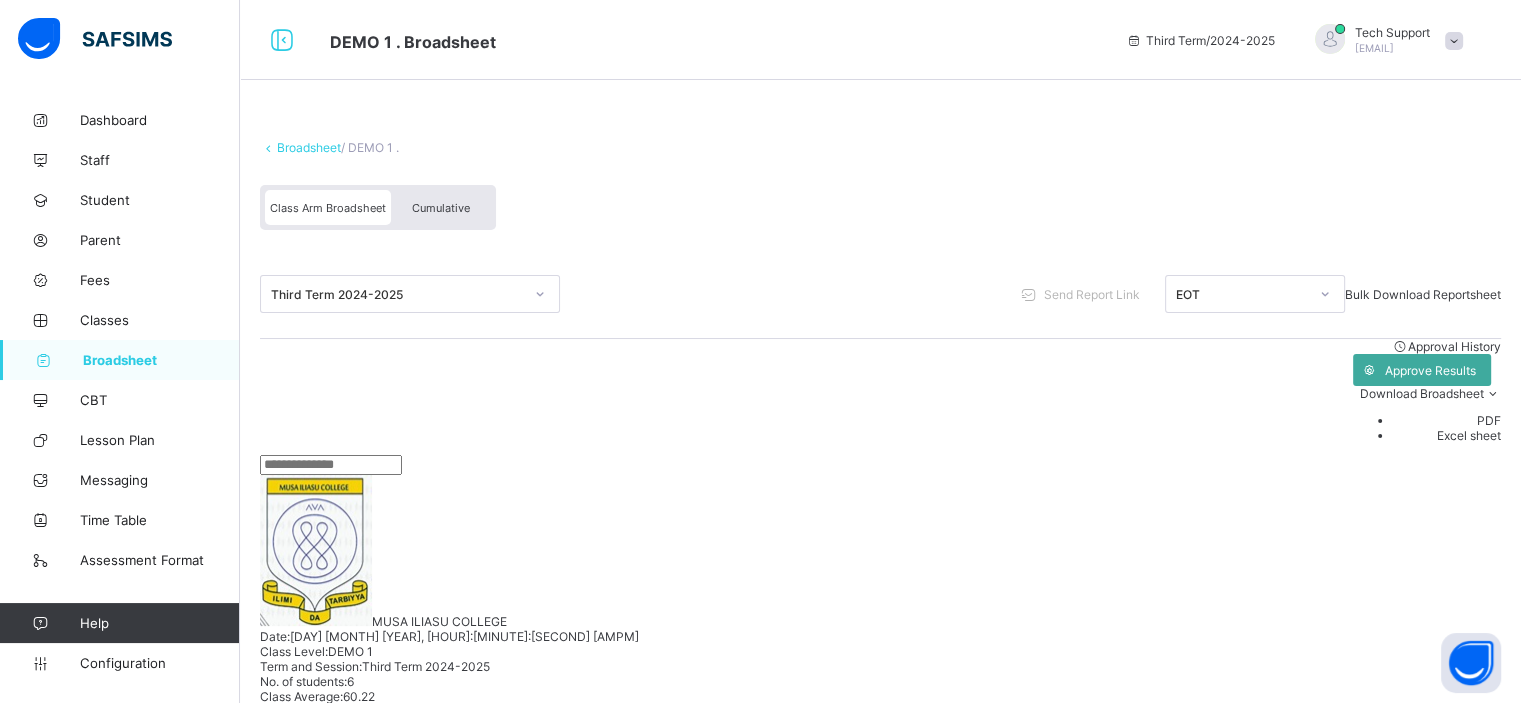 click on "Cumulative" at bounding box center [441, 207] 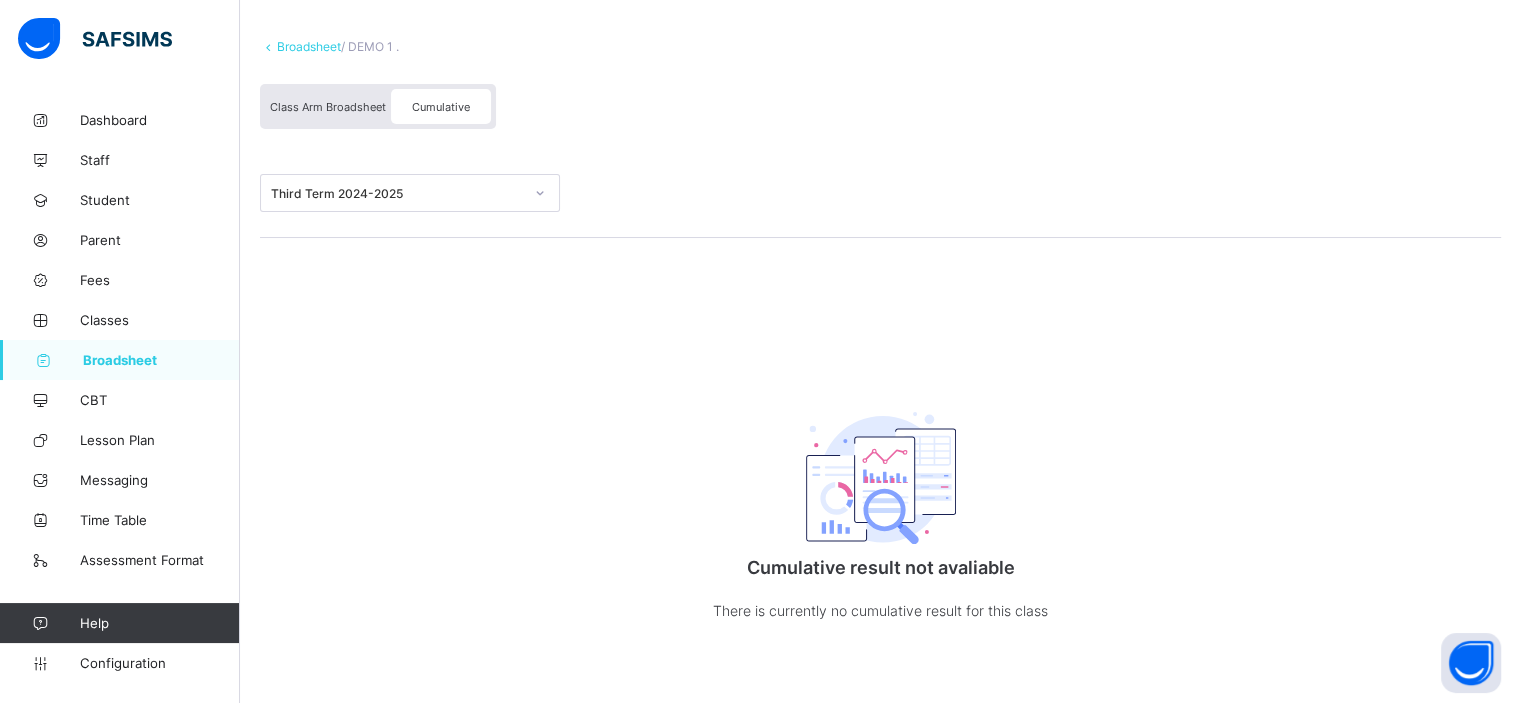 scroll, scrollTop: 0, scrollLeft: 0, axis: both 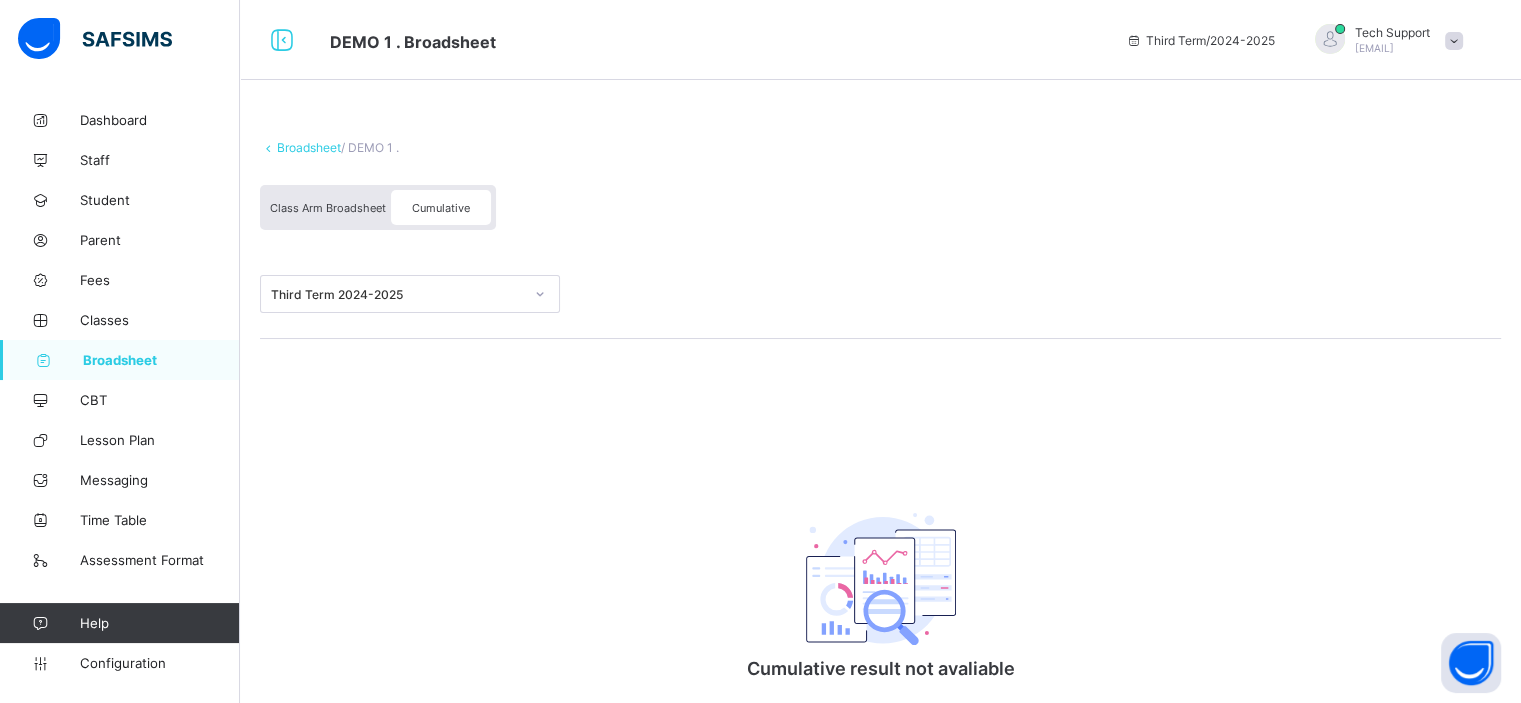 click on "Class Arm Broadsheet" at bounding box center (328, 207) 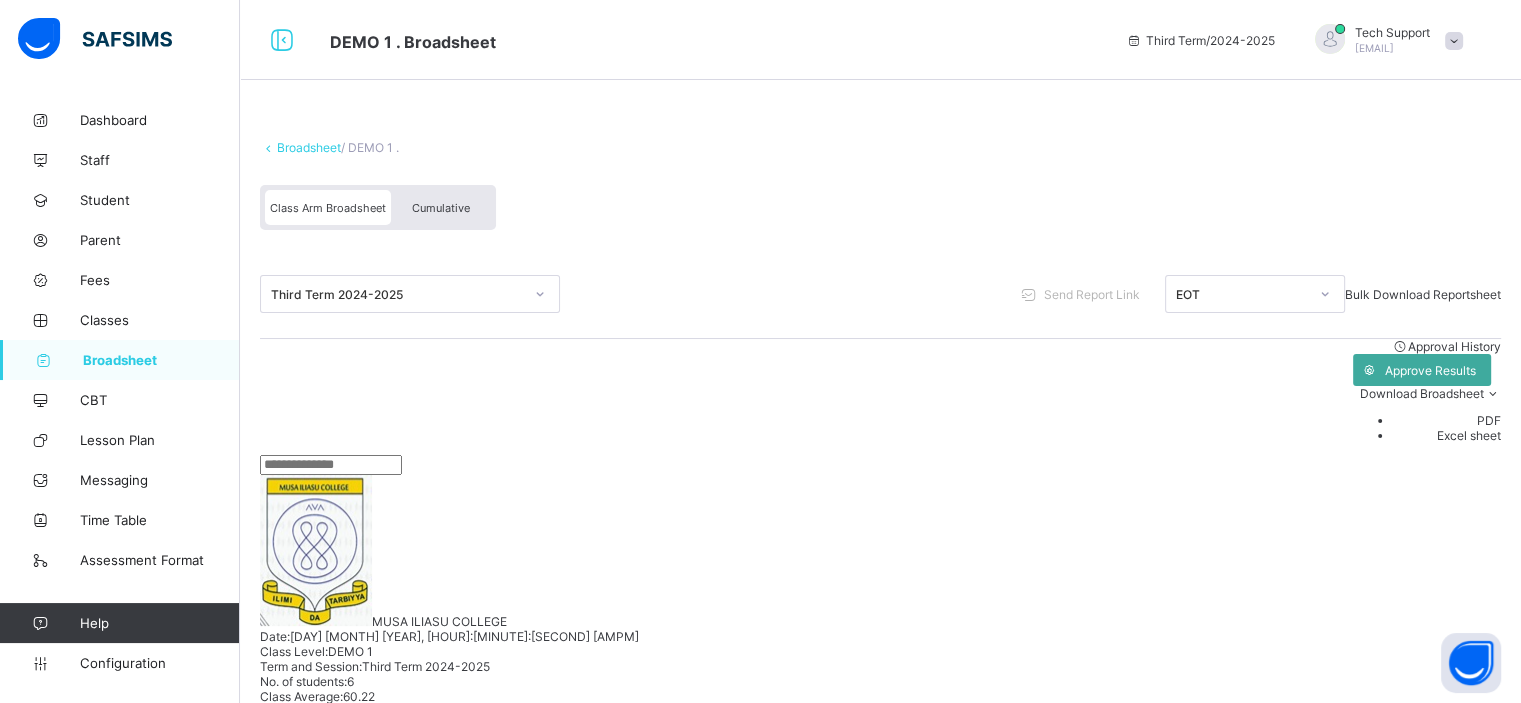 click on "Cumulative" at bounding box center [441, 207] 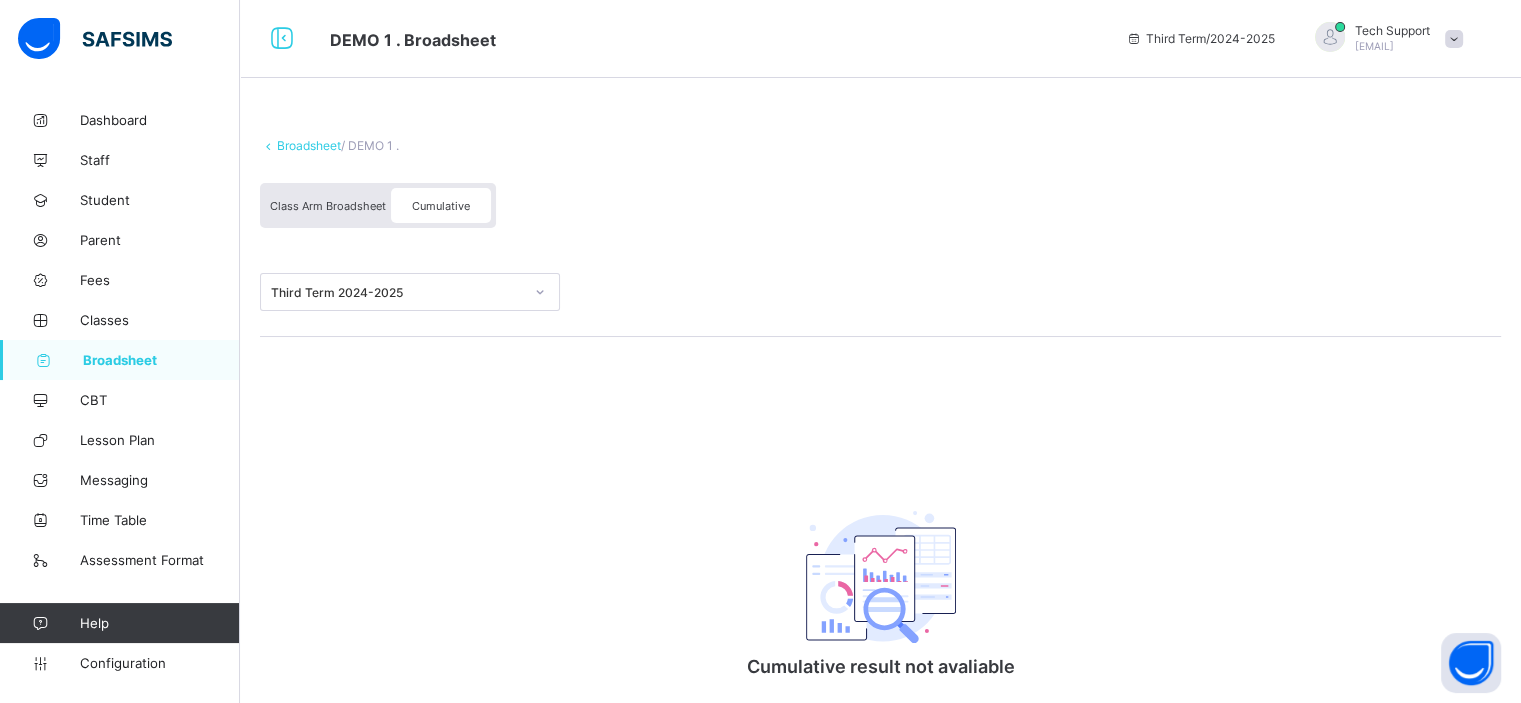scroll, scrollTop: 0, scrollLeft: 0, axis: both 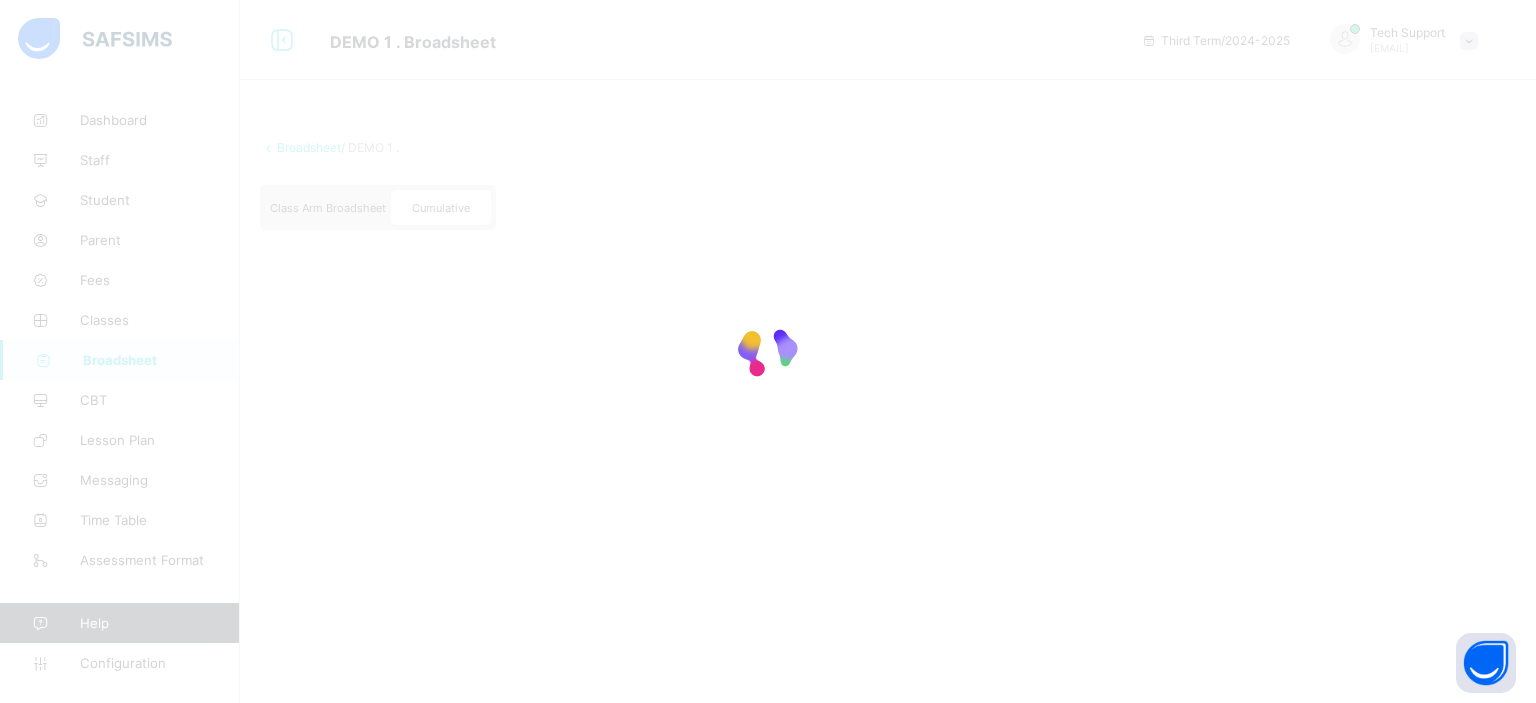 click at bounding box center (768, 351) 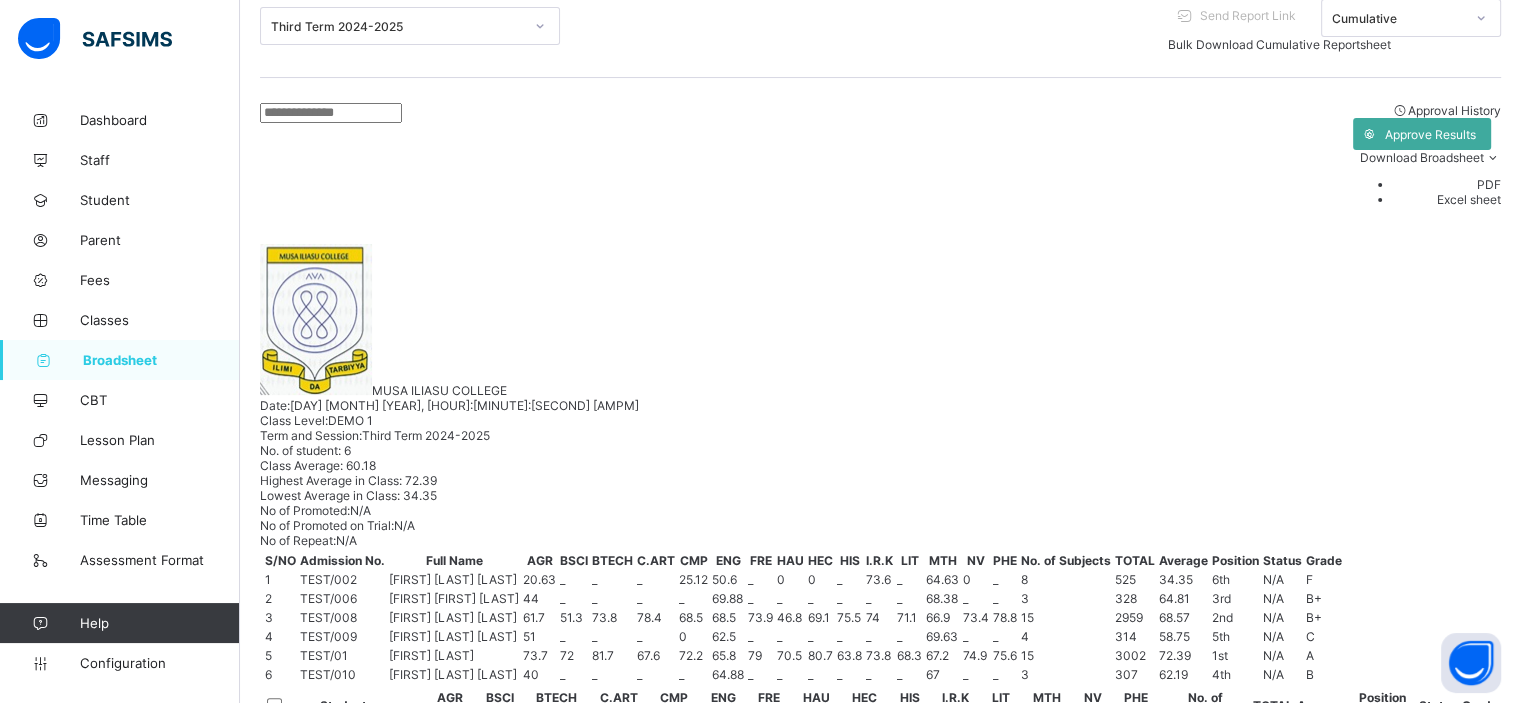 scroll, scrollTop: 276, scrollLeft: 0, axis: vertical 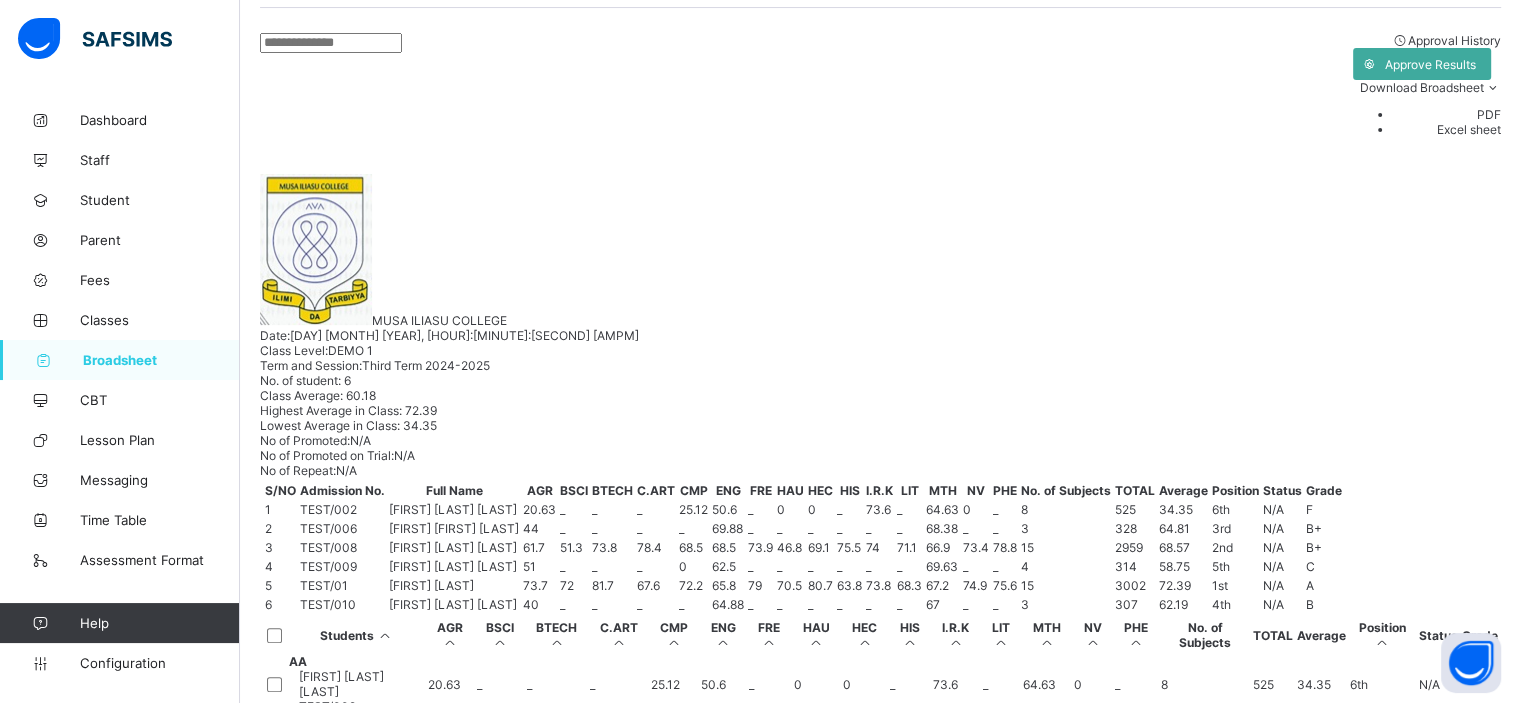 click on "Adeoti  Emmanuel Emmanuel     TEST/008" at bounding box center [361, 819] 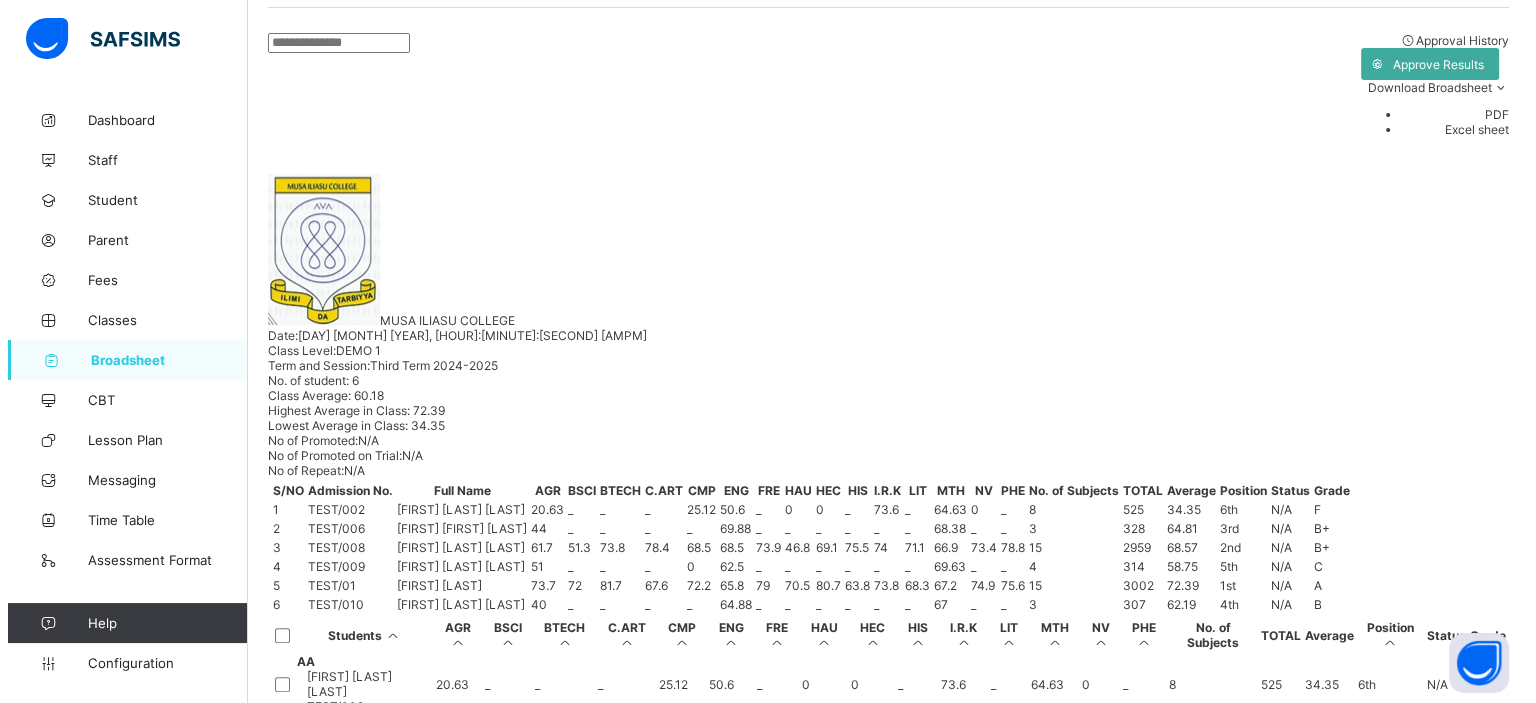 scroll, scrollTop: 0, scrollLeft: 0, axis: both 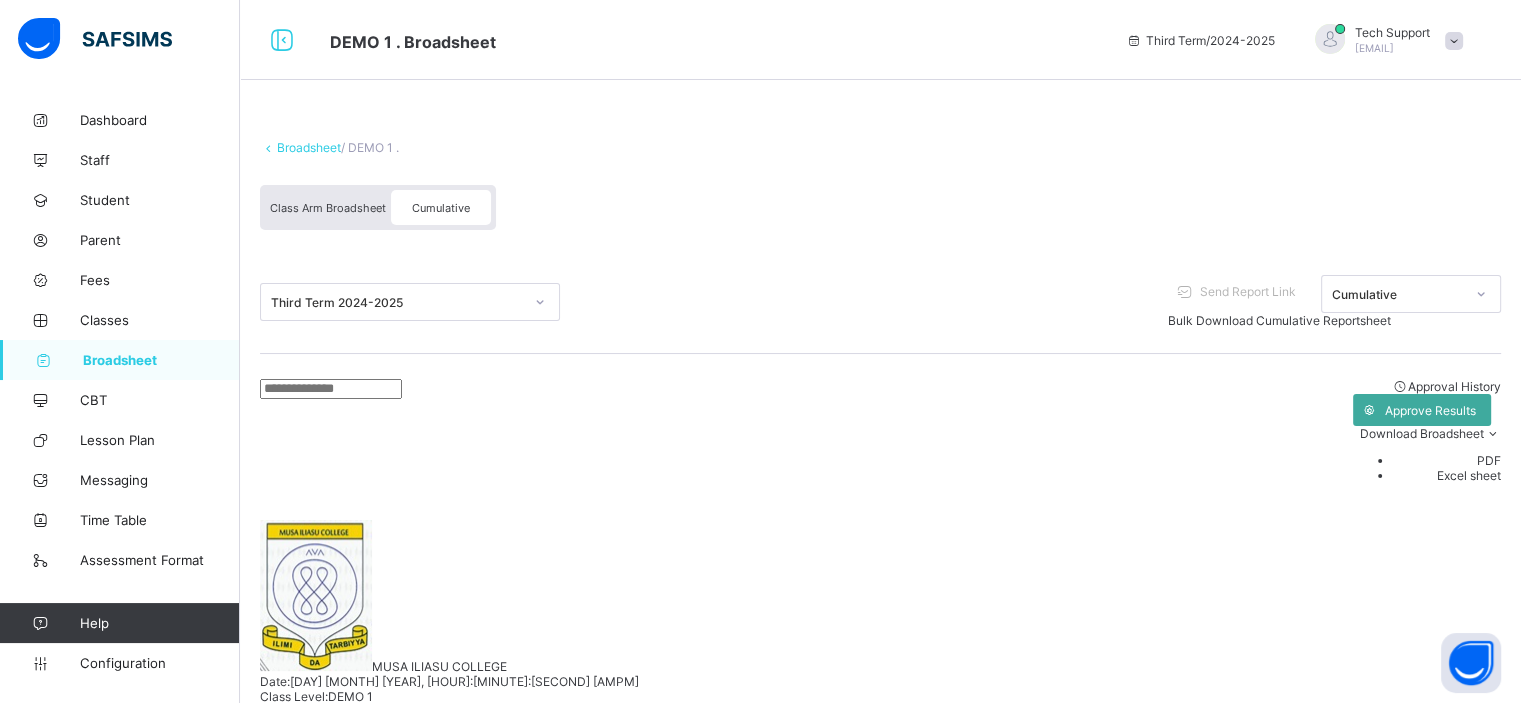 click on "Broadsheet" at bounding box center [309, 147] 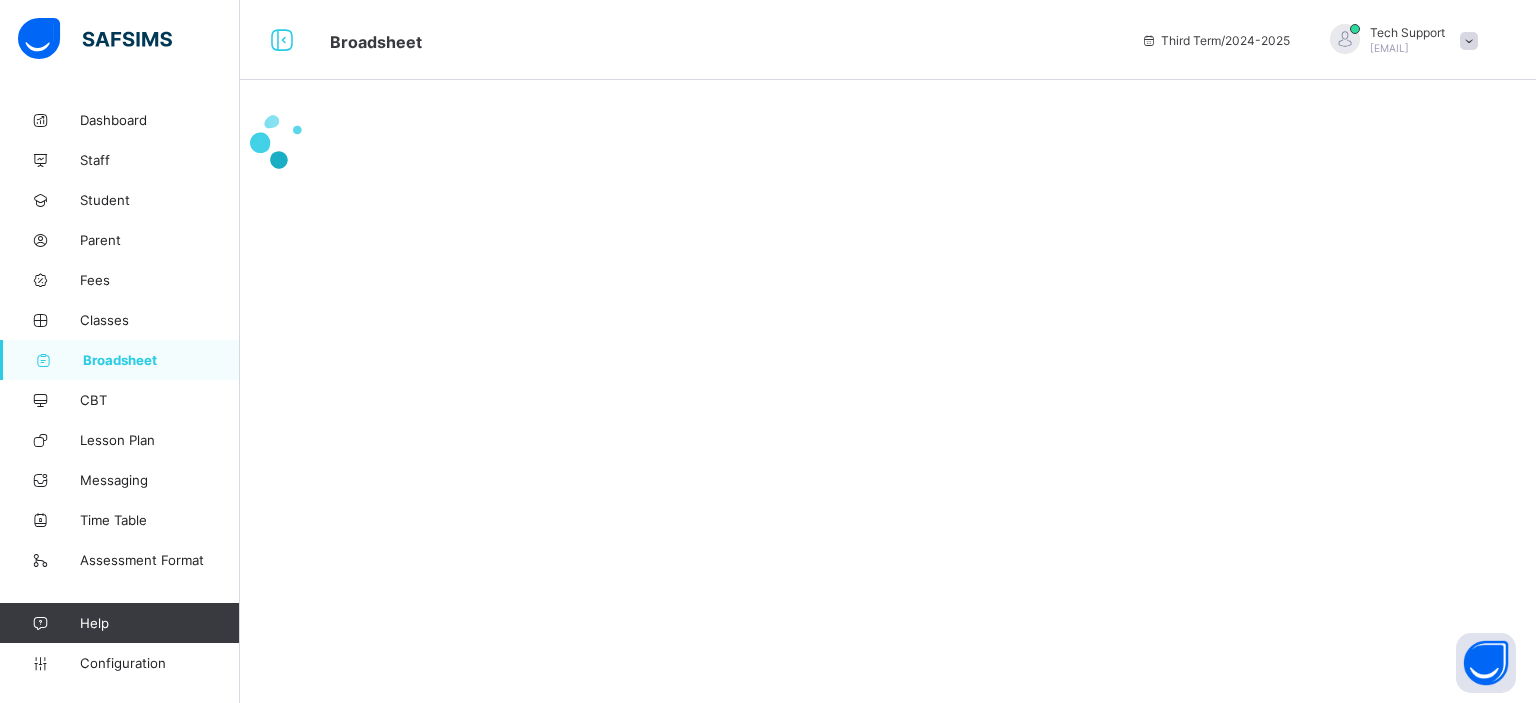 click on "Broadsheet" at bounding box center (161, 360) 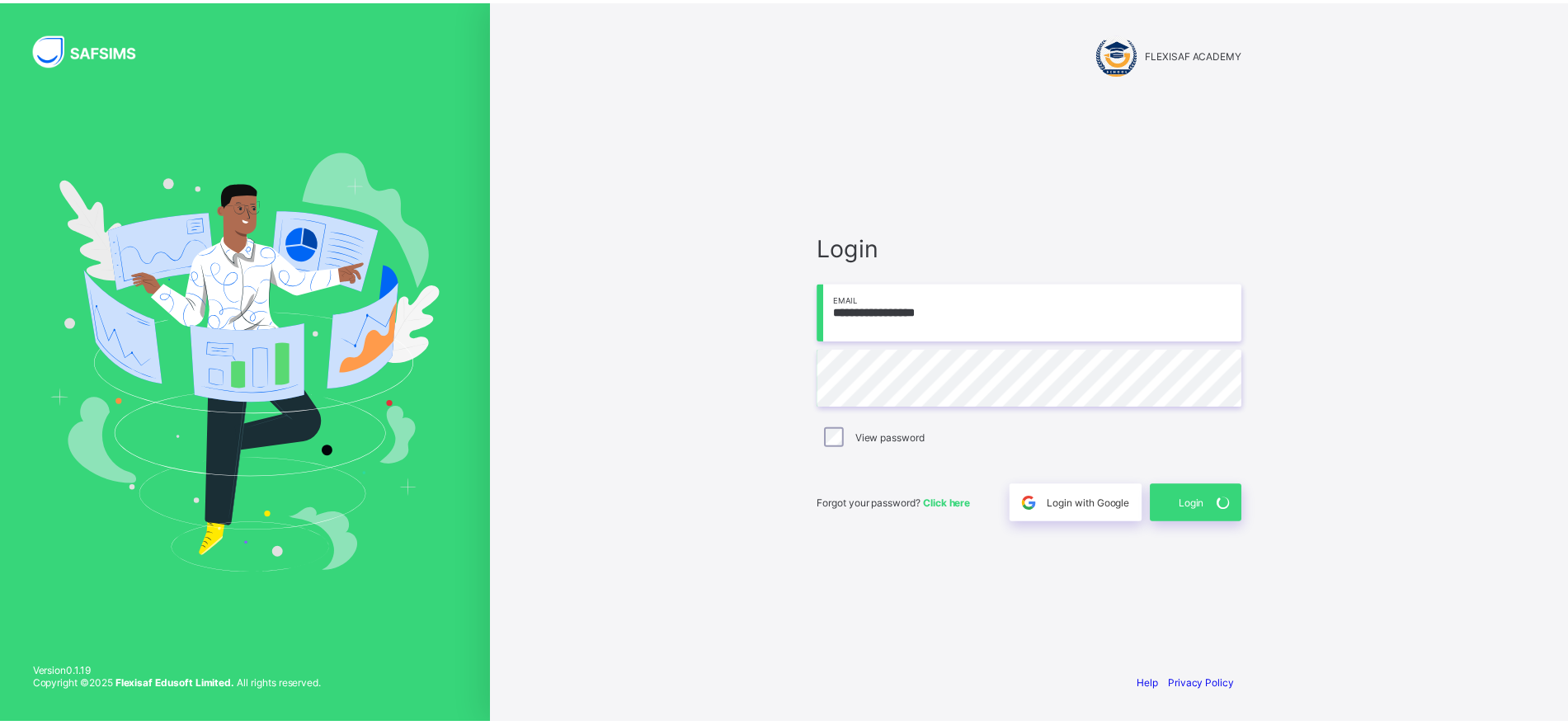 scroll, scrollTop: 0, scrollLeft: 0, axis: both 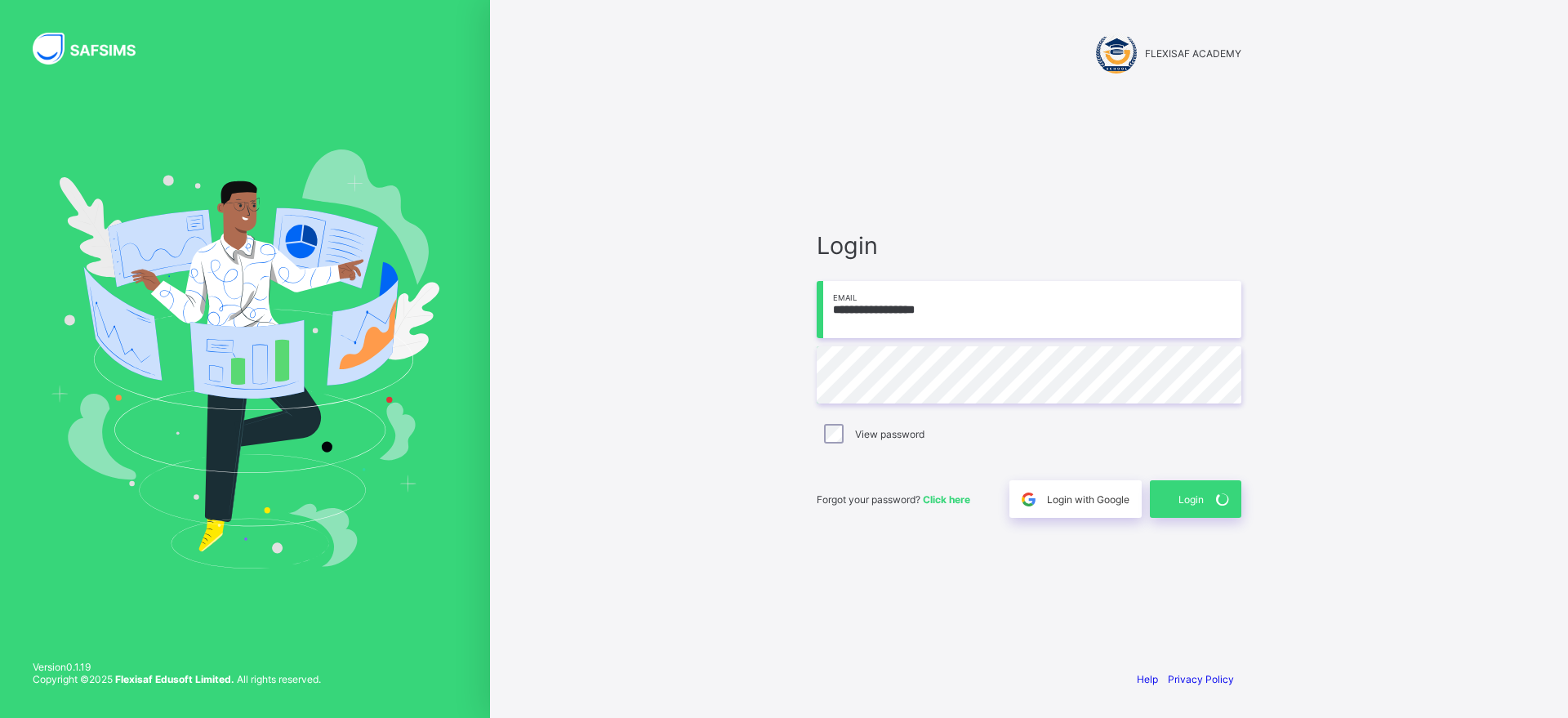 click on "**********" at bounding box center (1029, 310) 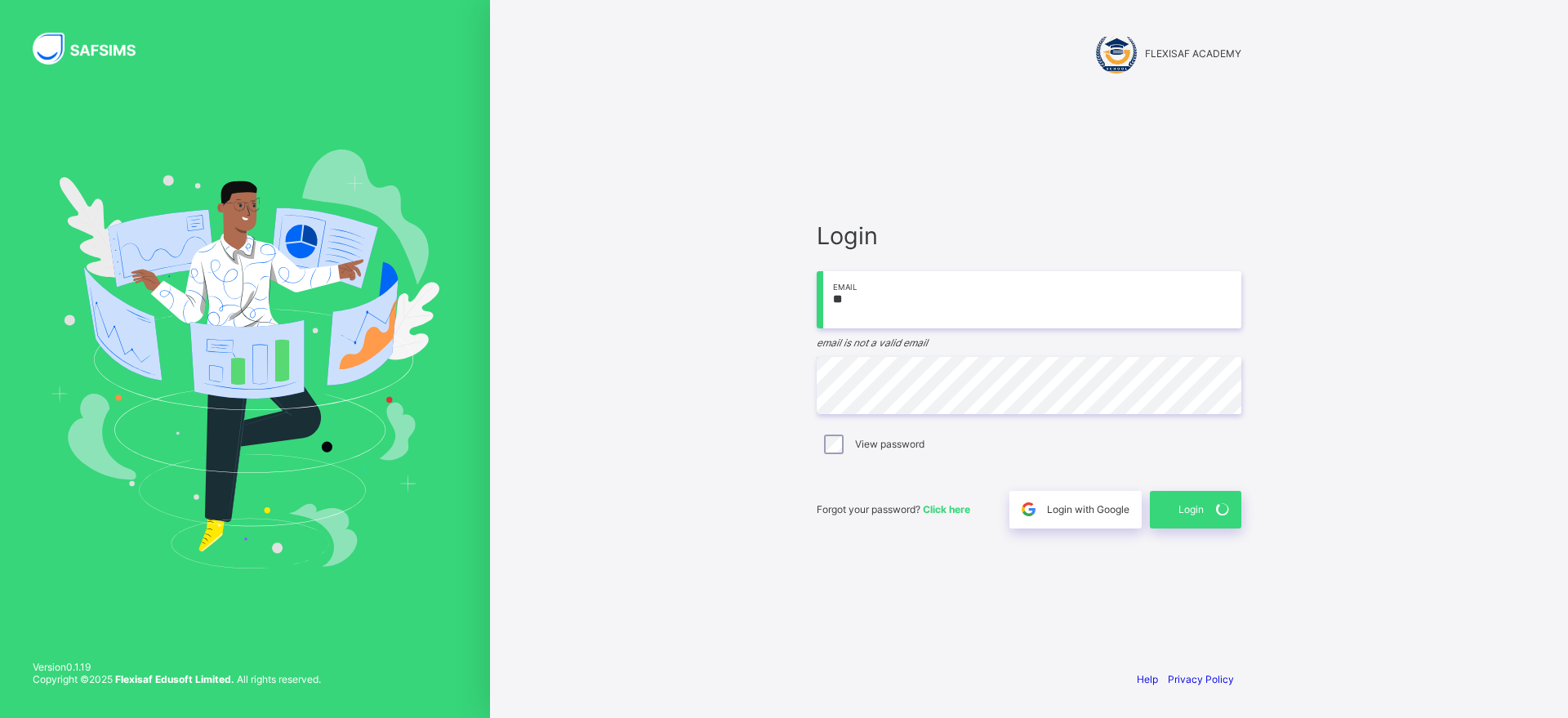 type on "*" 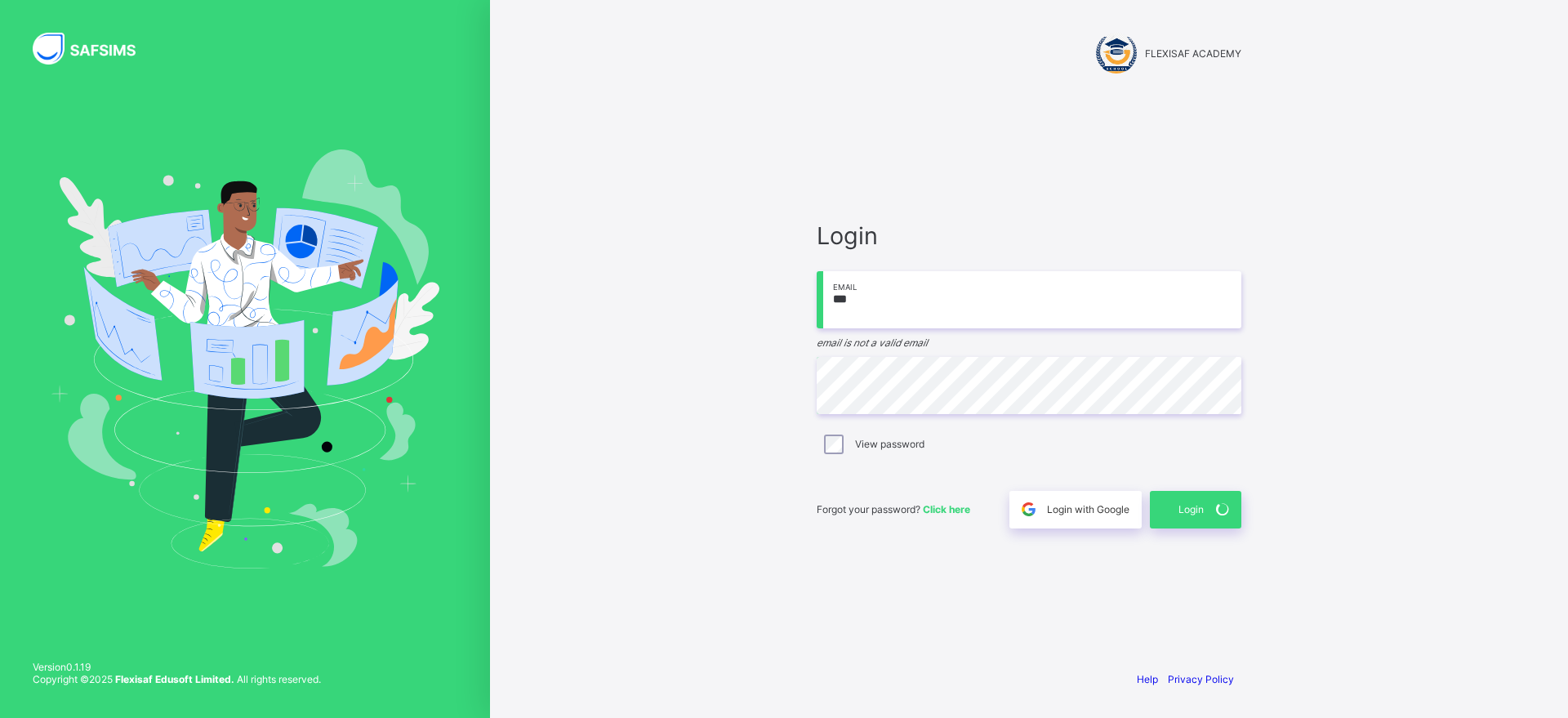 type on "**********" 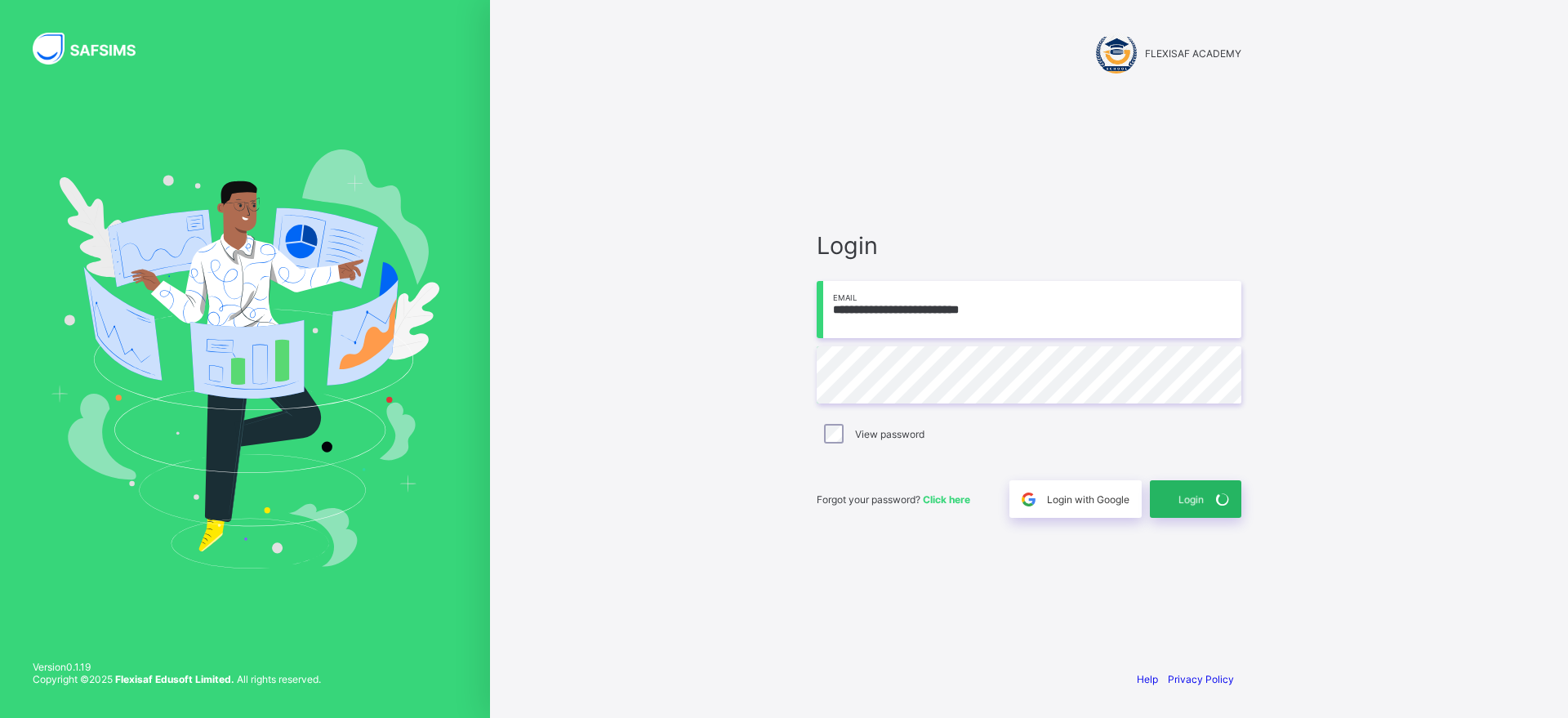 click on "Login" at bounding box center (1196, 499) 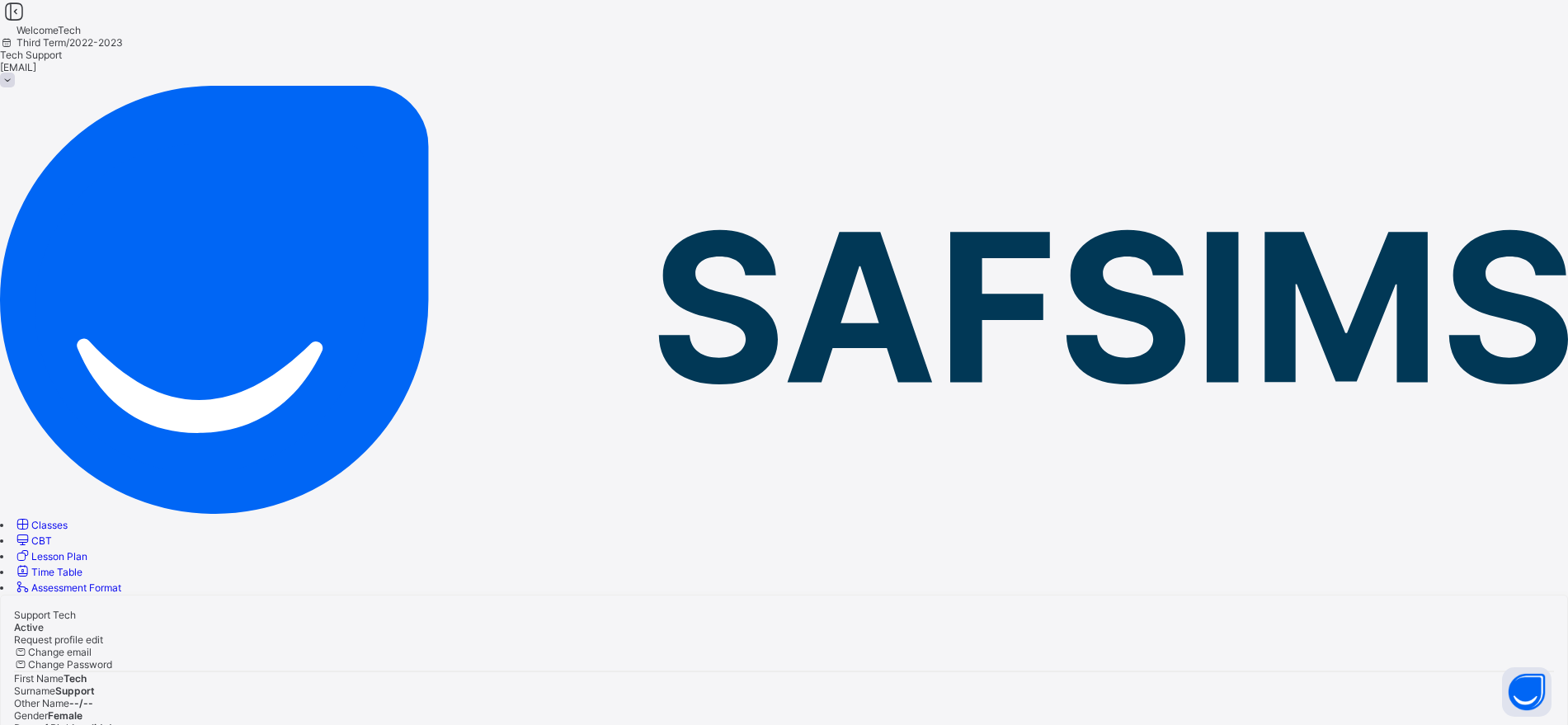 click on "Tech   Support support@gmail.com" at bounding box center [784, 67] 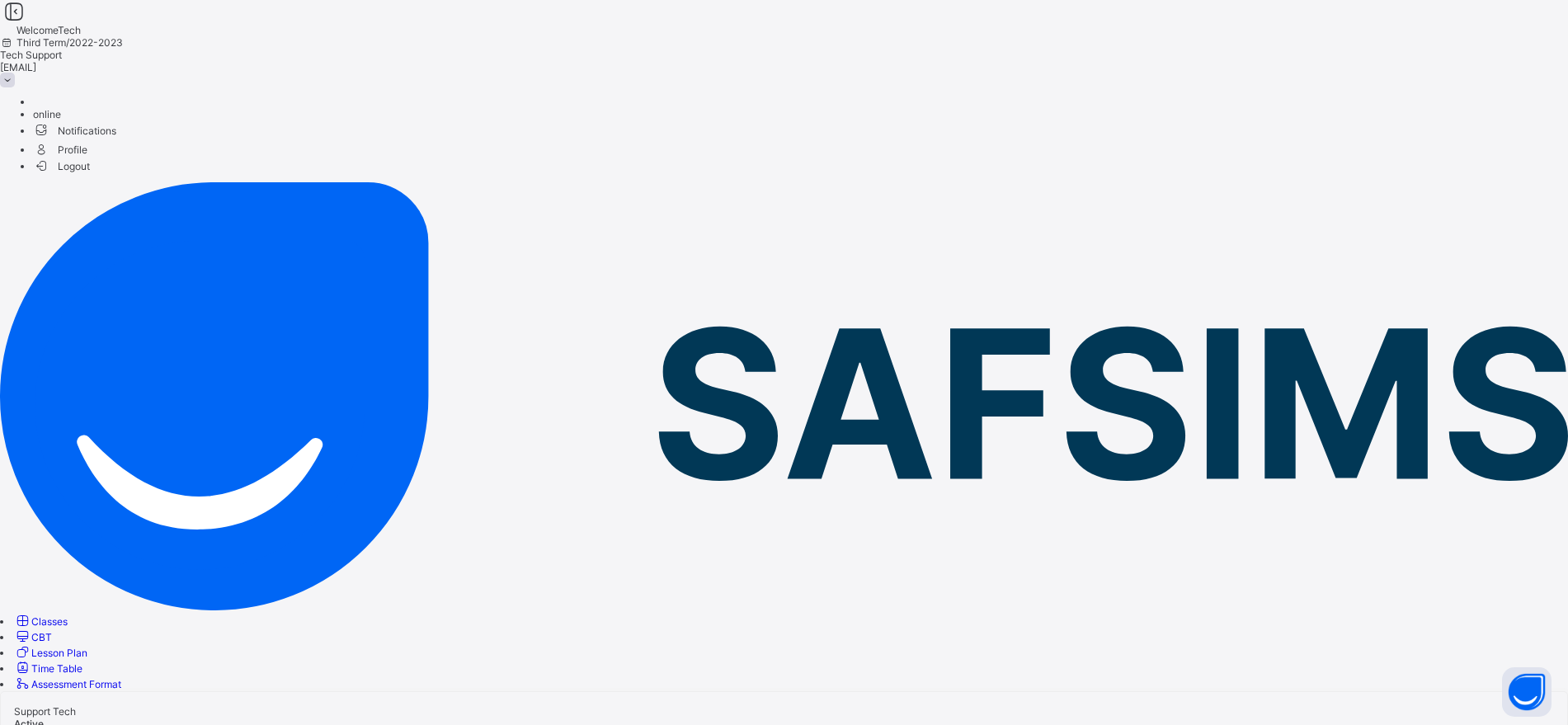 click on "Logout" at bounding box center (61, 166) 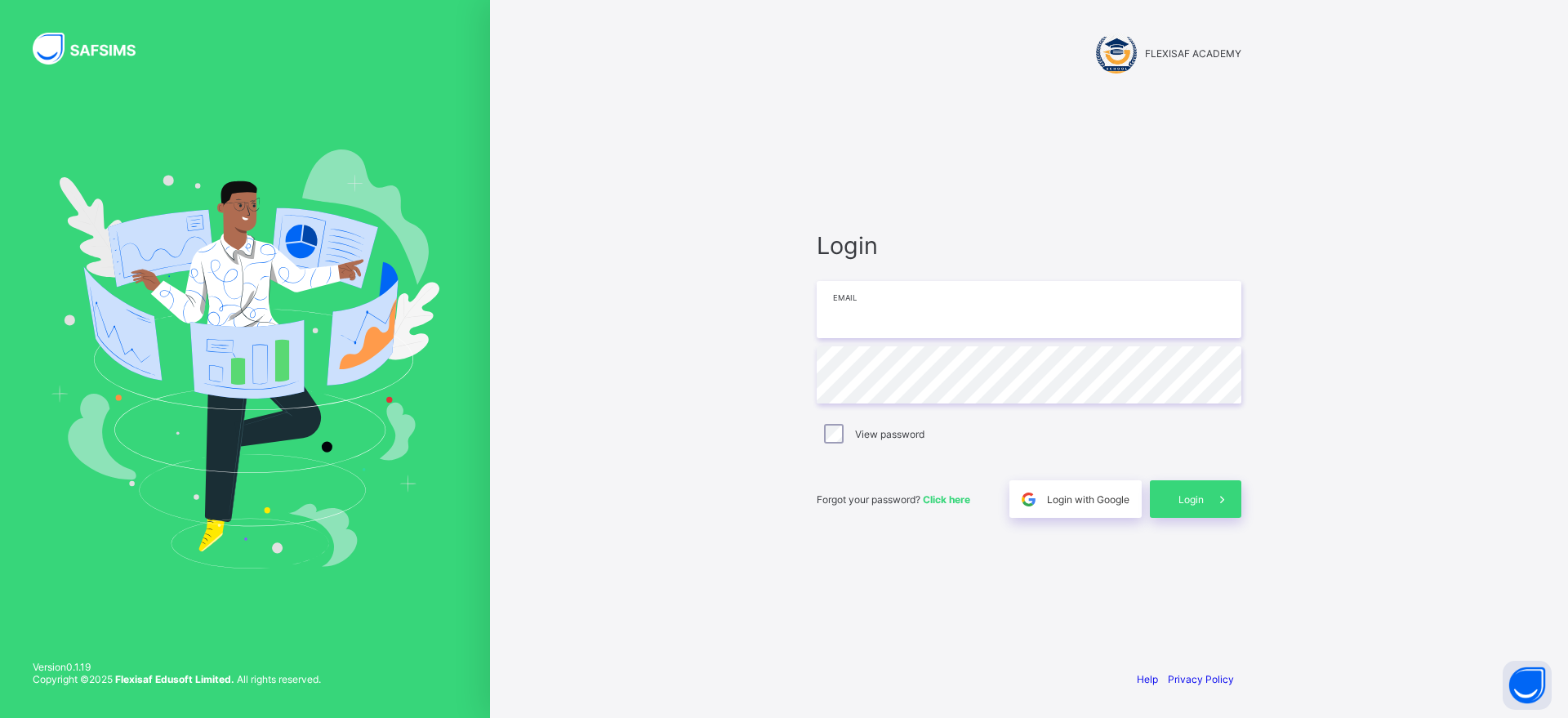 type on "**********" 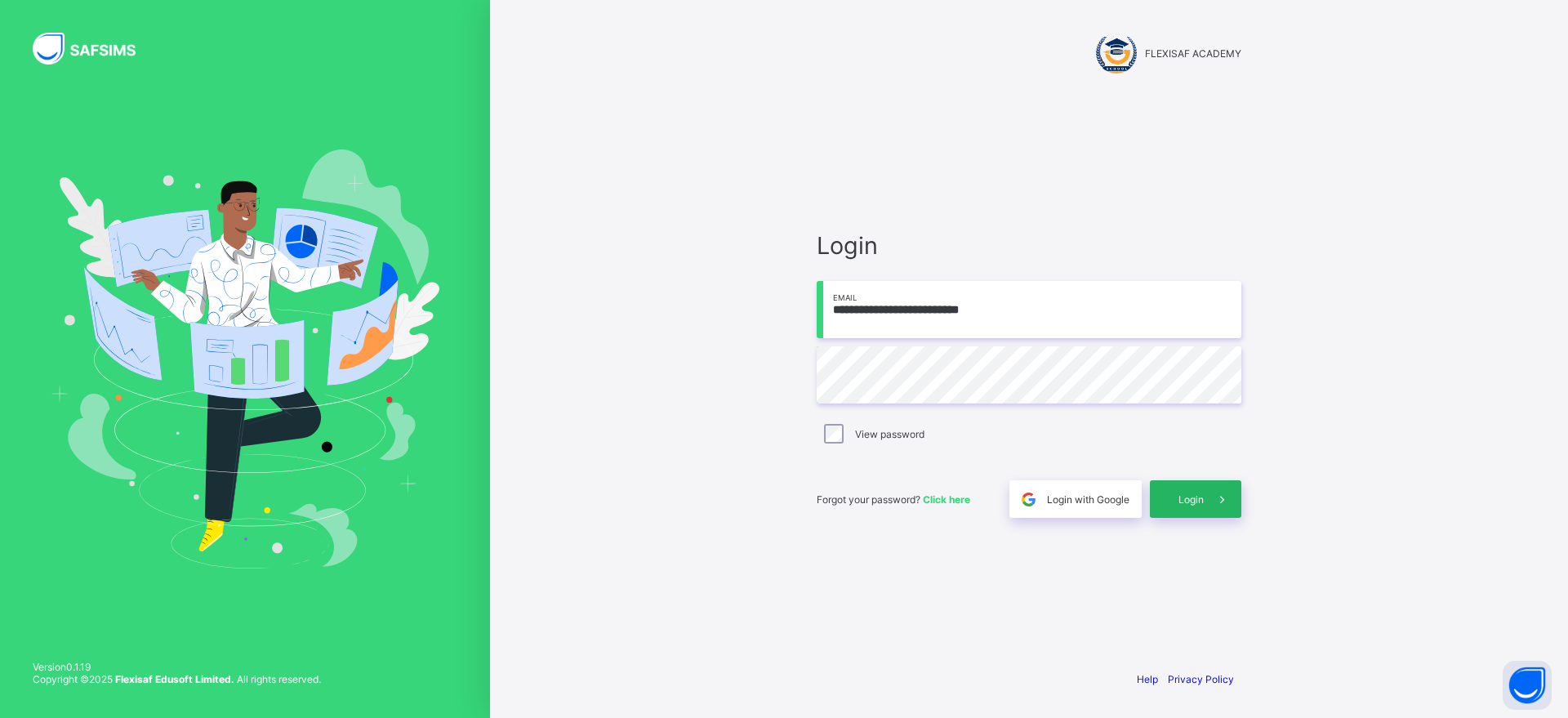 click on "Login" at bounding box center [1191, 499] 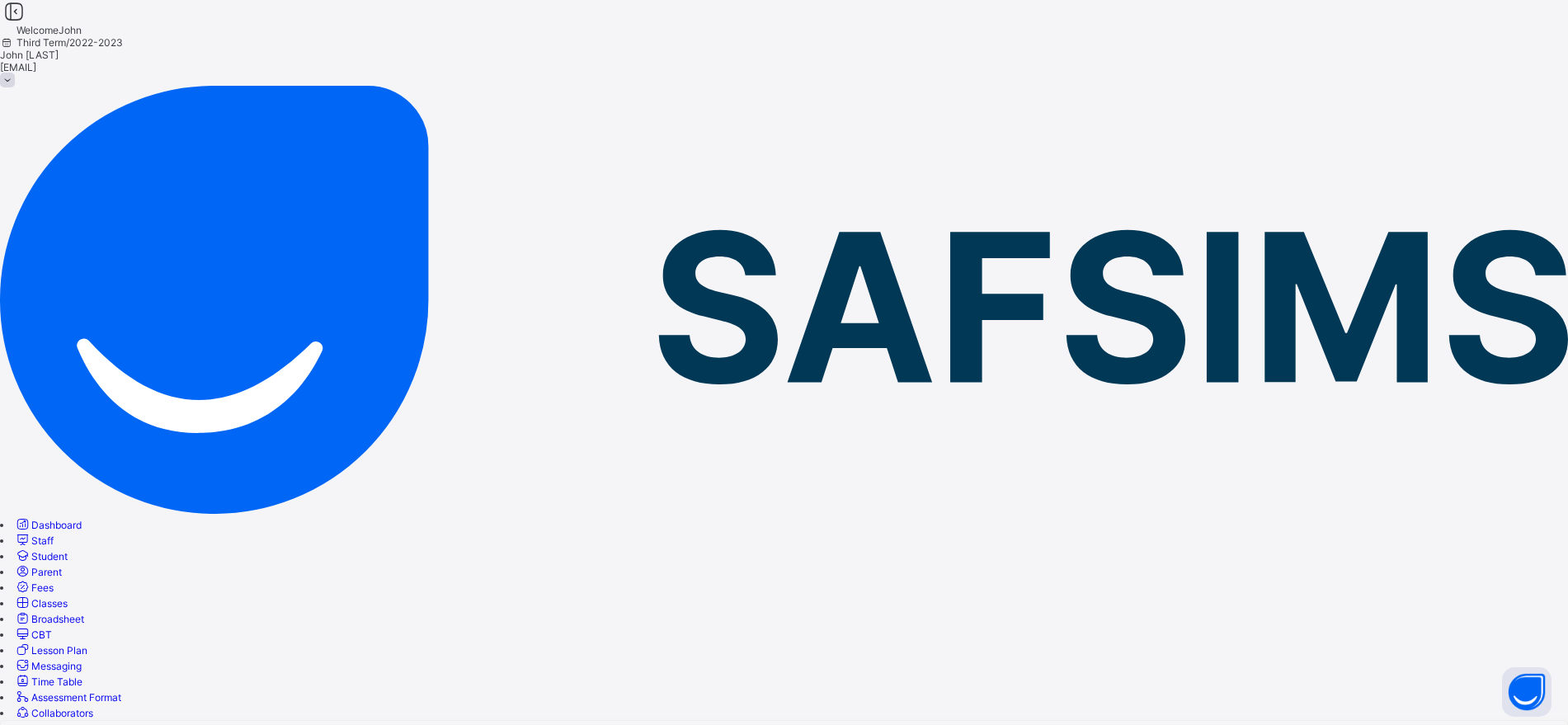 click on "Broadsheet" at bounding box center [58, 619] 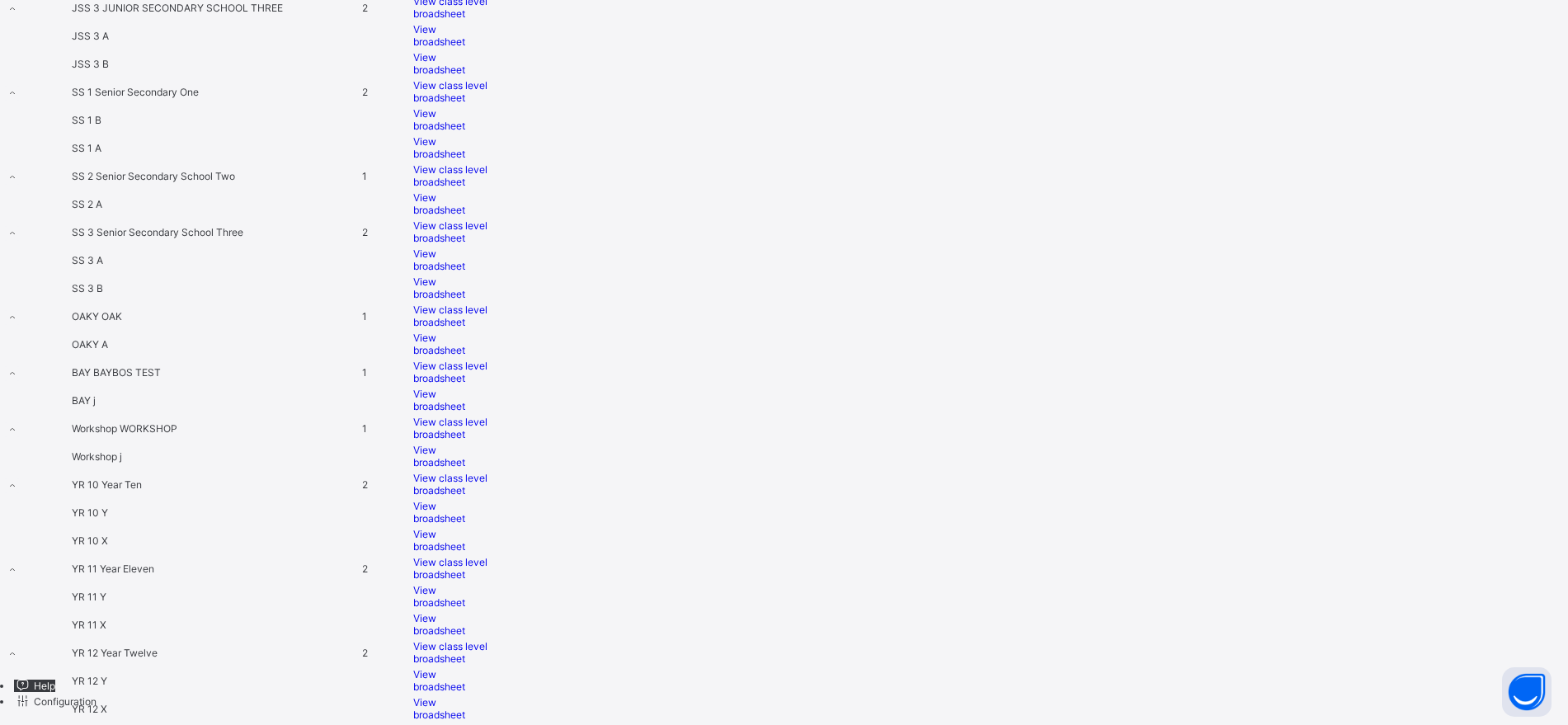 scroll, scrollTop: 1857, scrollLeft: 0, axis: vertical 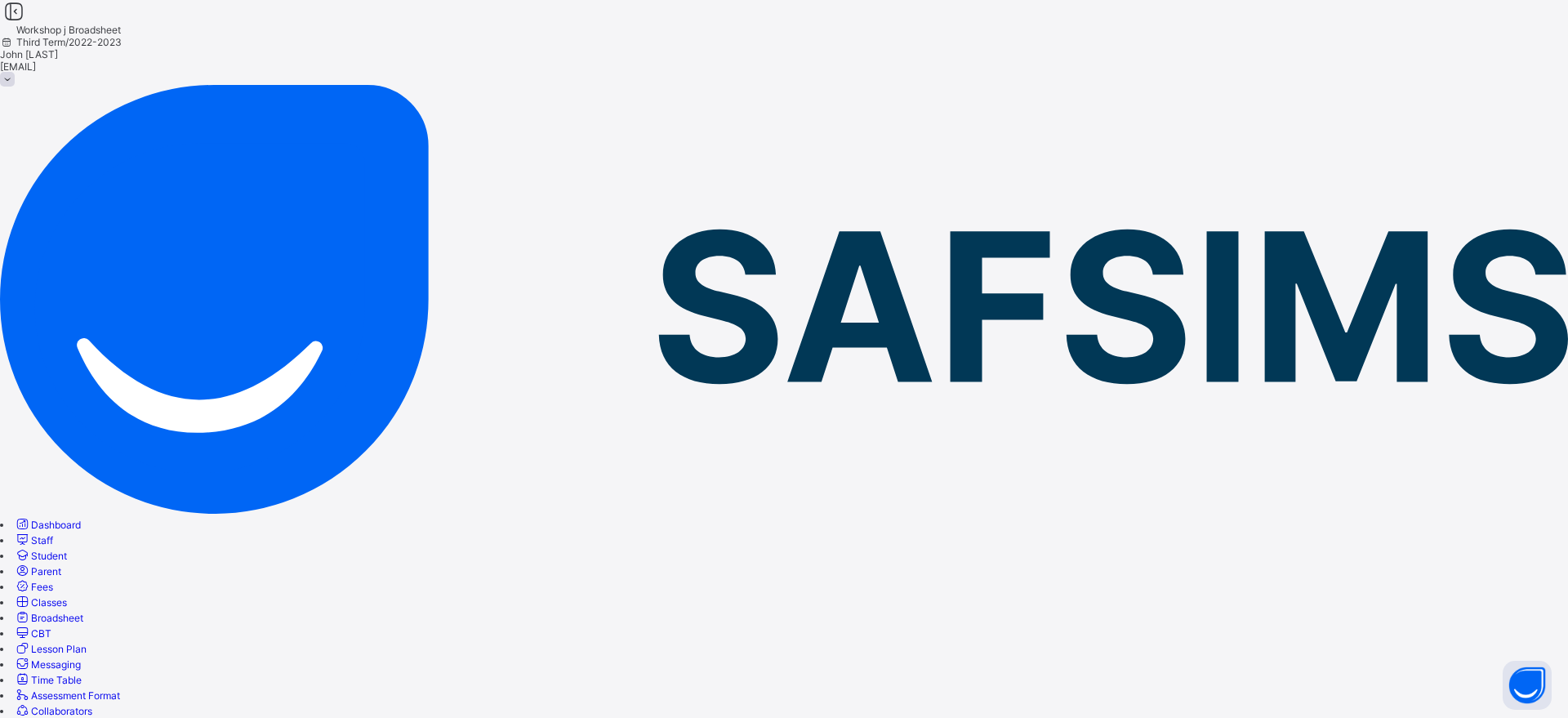 click on "Cumulative" at bounding box center [784, 765] 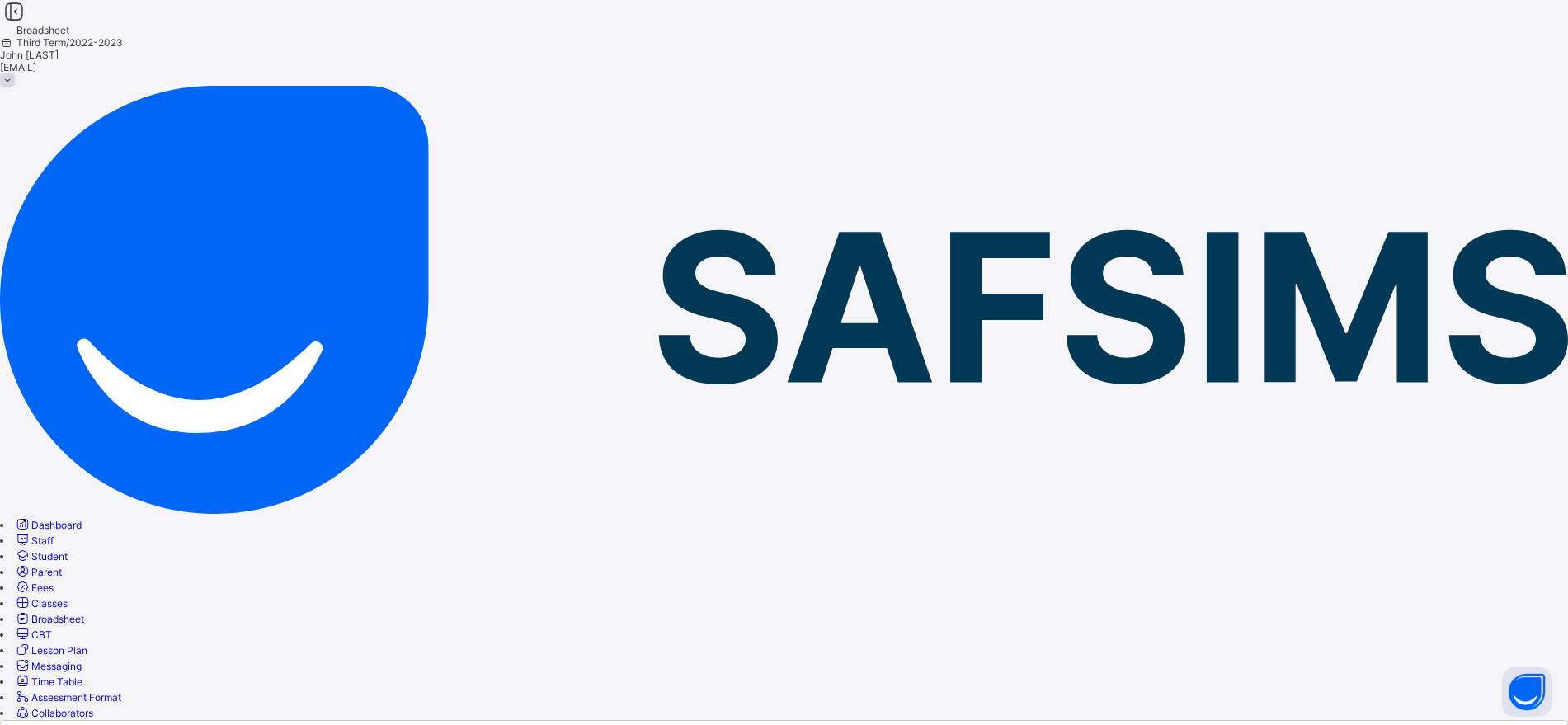 click on "View broadsheet" at bounding box center (439, 1020) 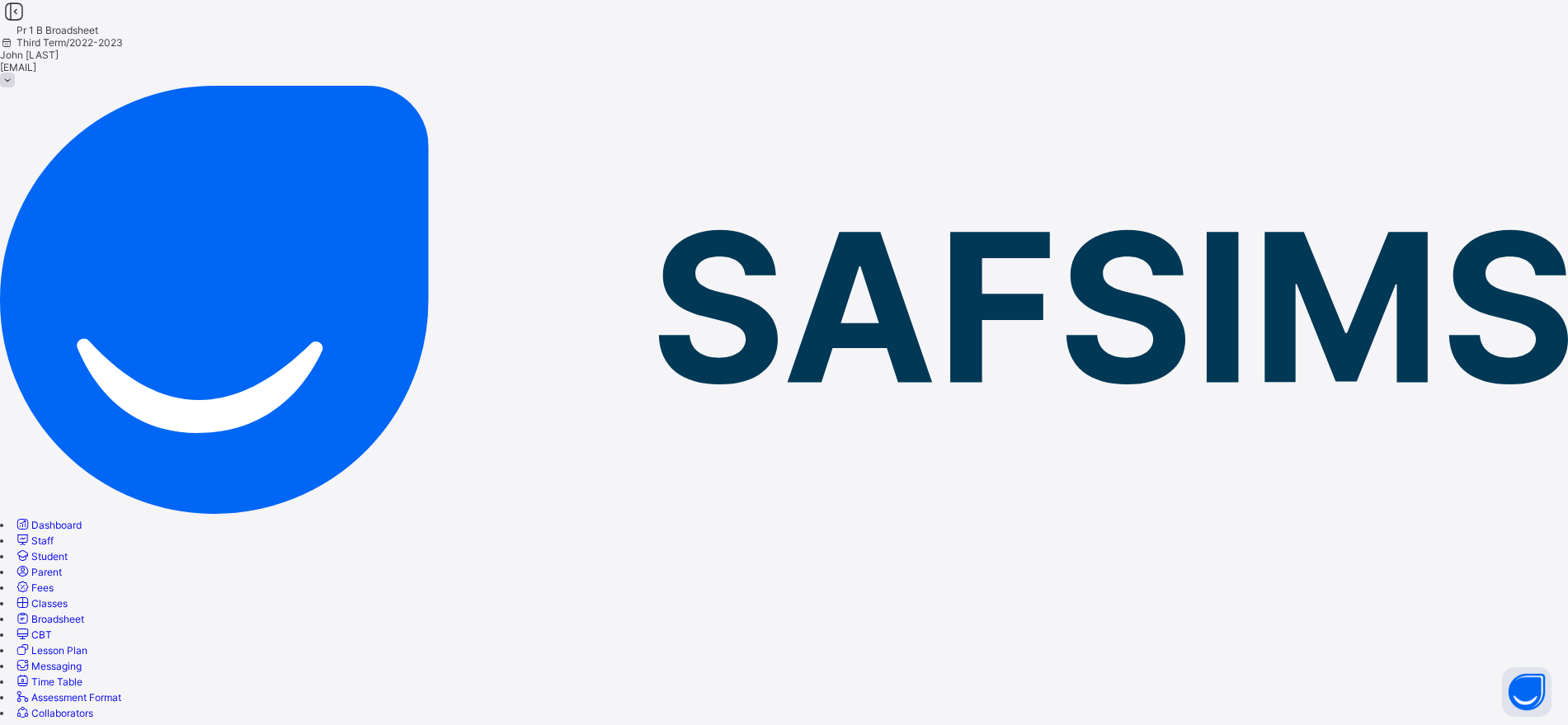 click on "Cumulative" at bounding box center [784, 767] 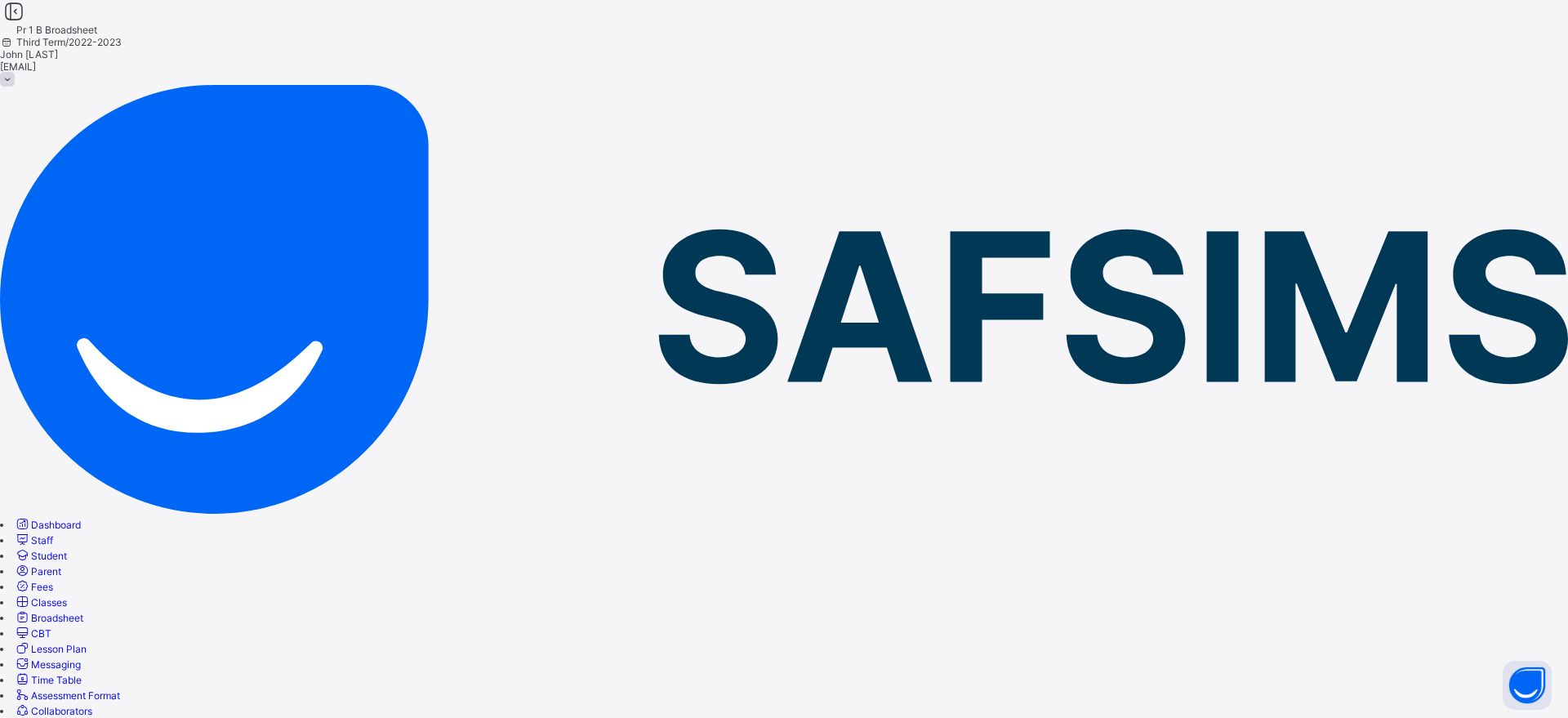 click on "Class Arm Broadsheet" at bounding box center (47, 753) 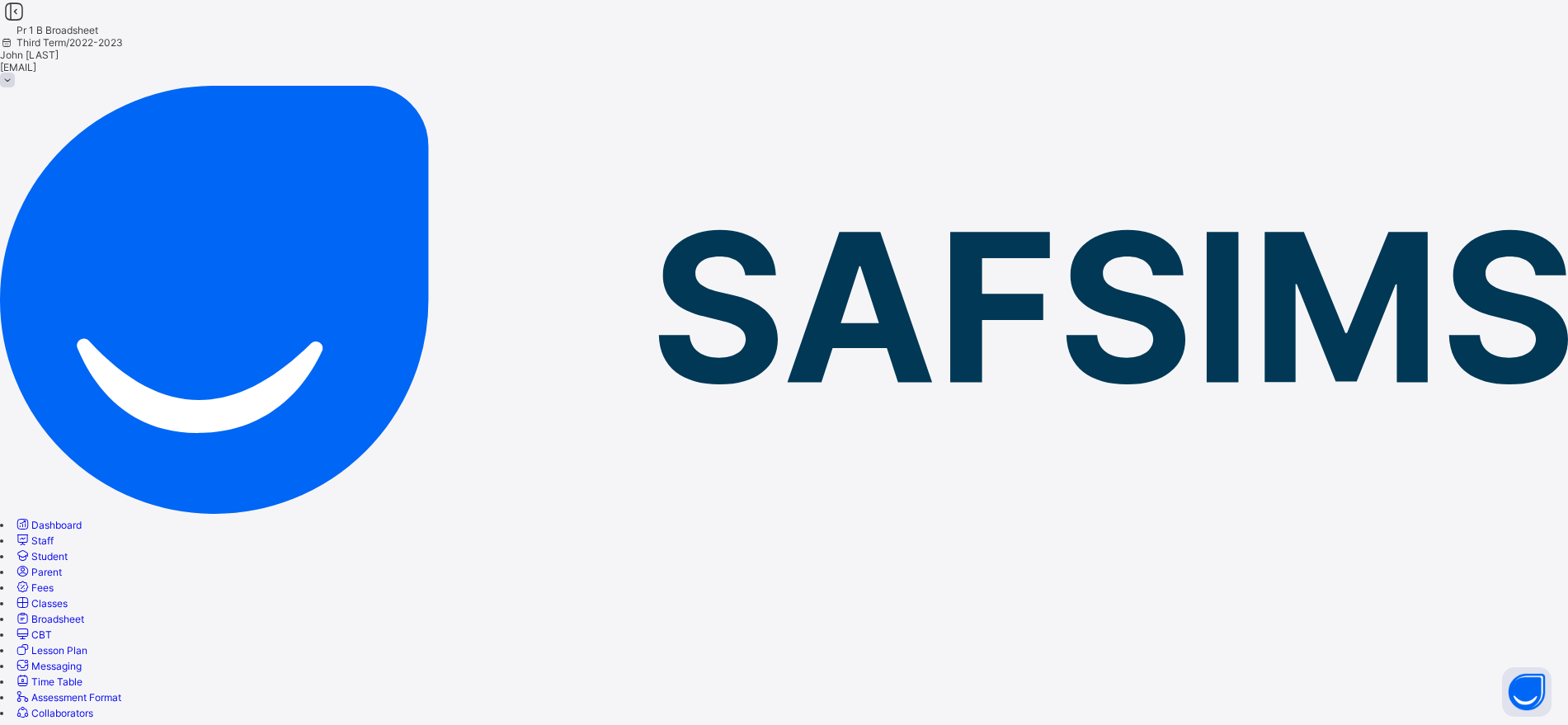 click on "Cumulative" at bounding box center [784, 767] 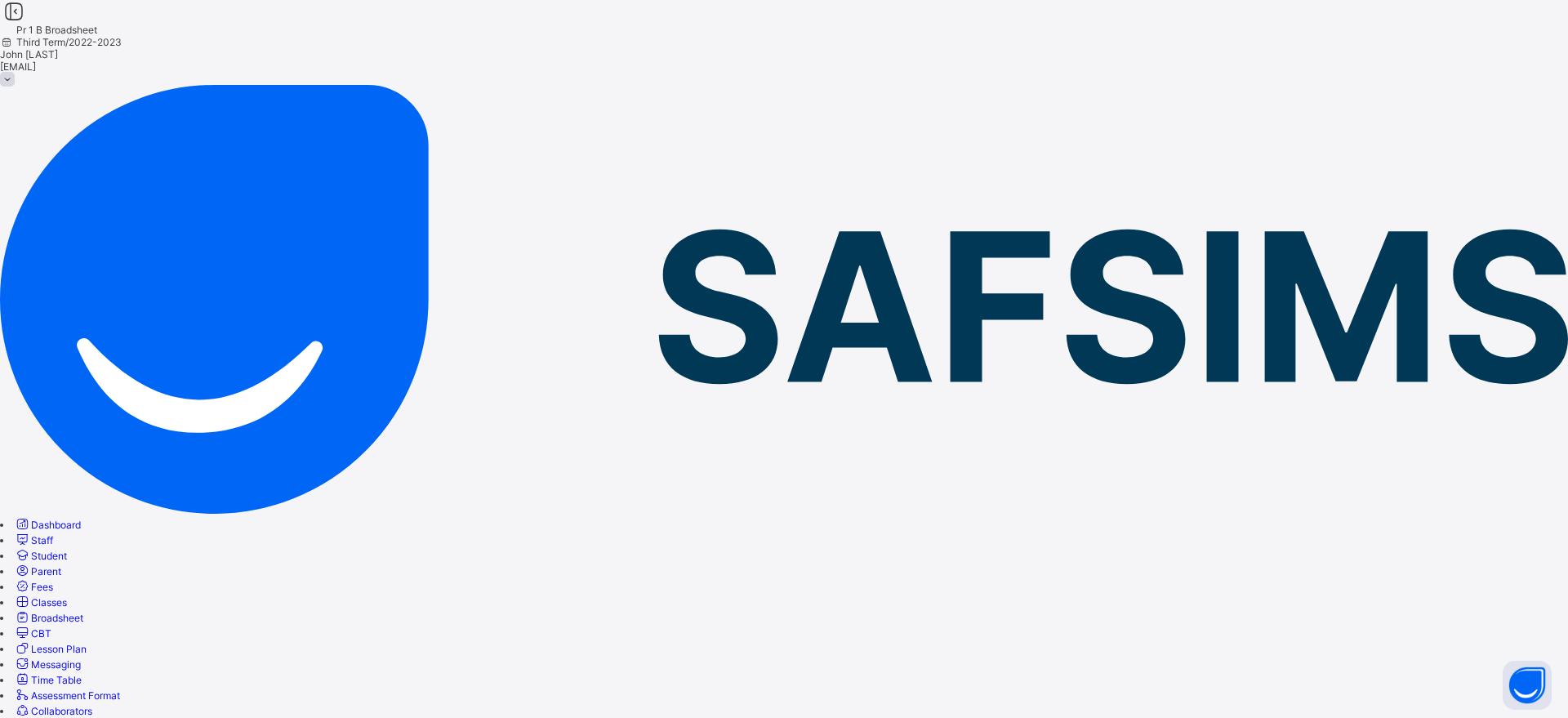 click on "Resume" at bounding box center (18, 812) 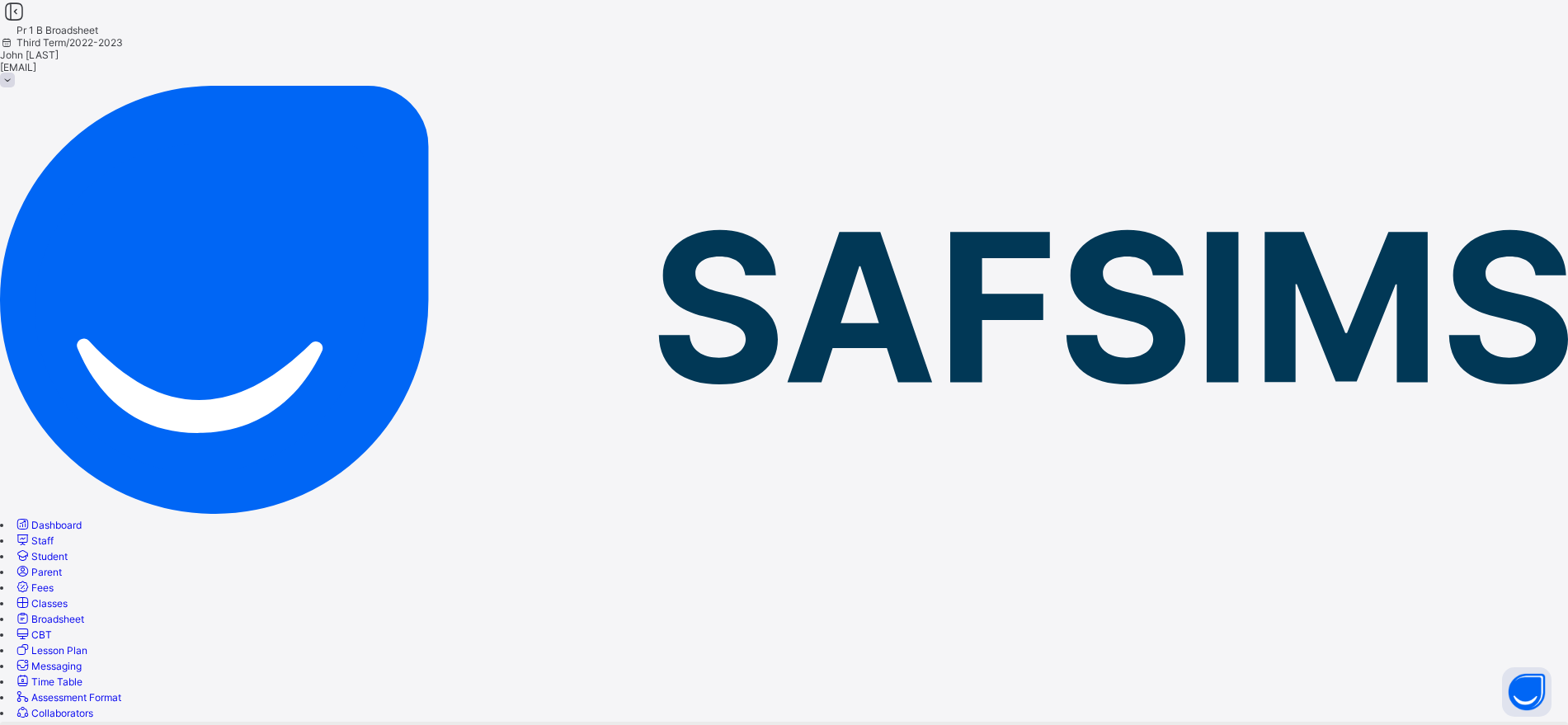 click on "Broadsheet" at bounding box center [58, 619] 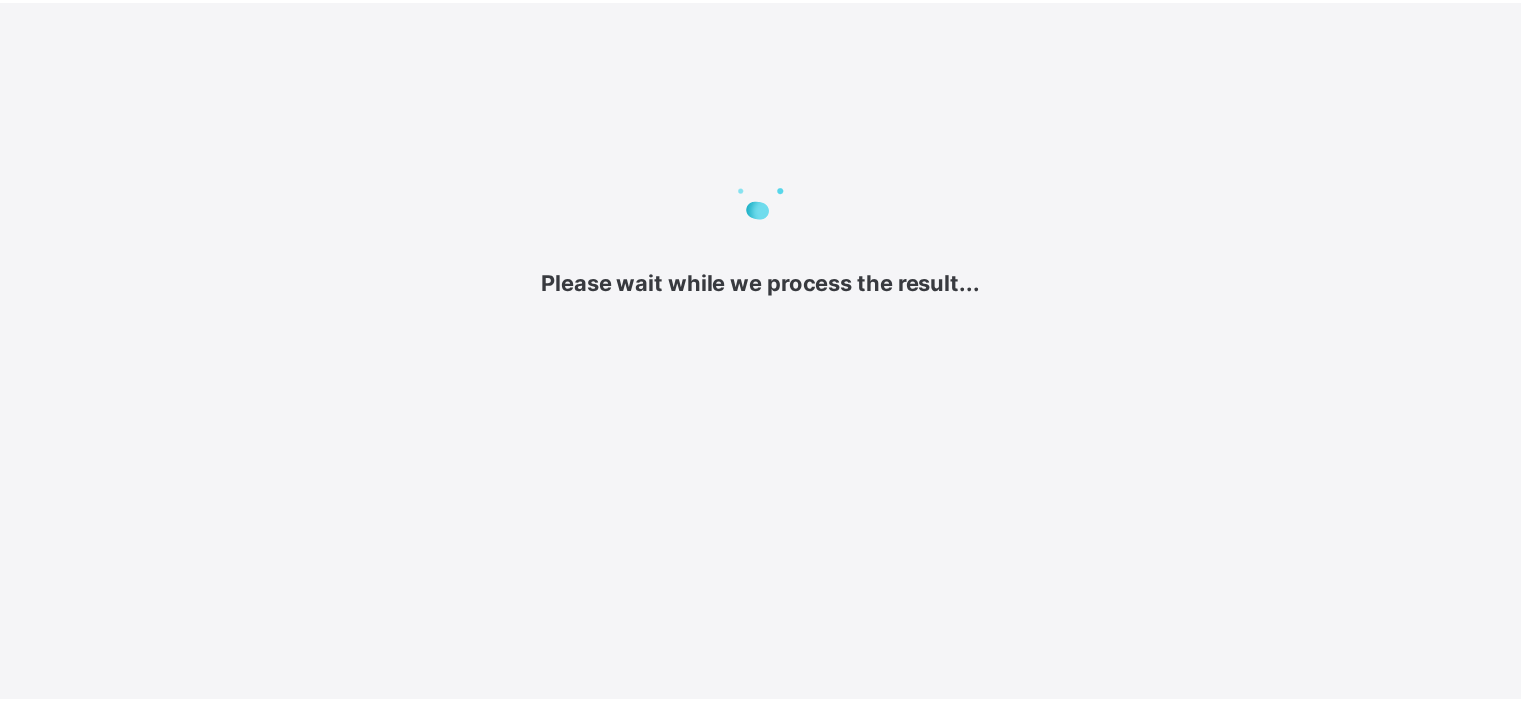 scroll, scrollTop: 0, scrollLeft: 0, axis: both 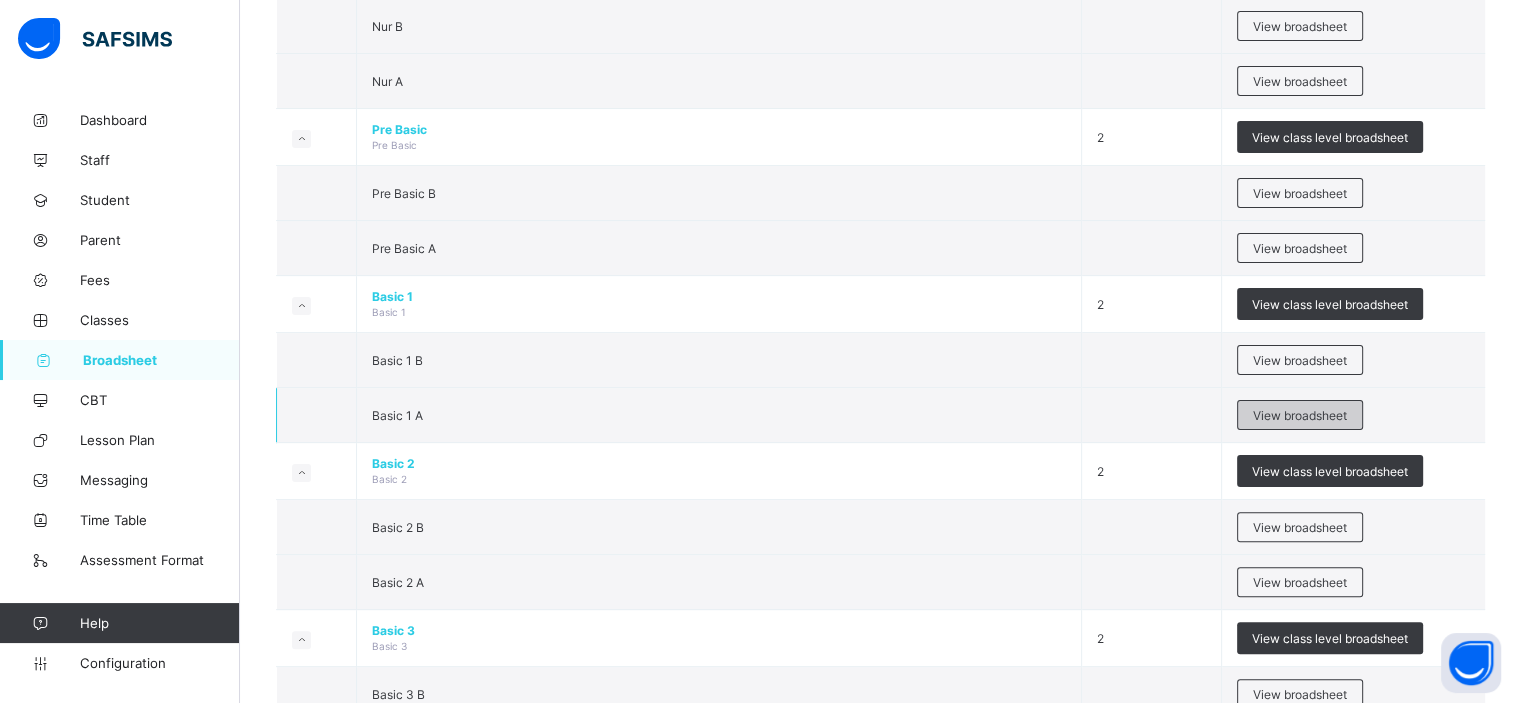 click on "View broadsheet" at bounding box center (1300, 415) 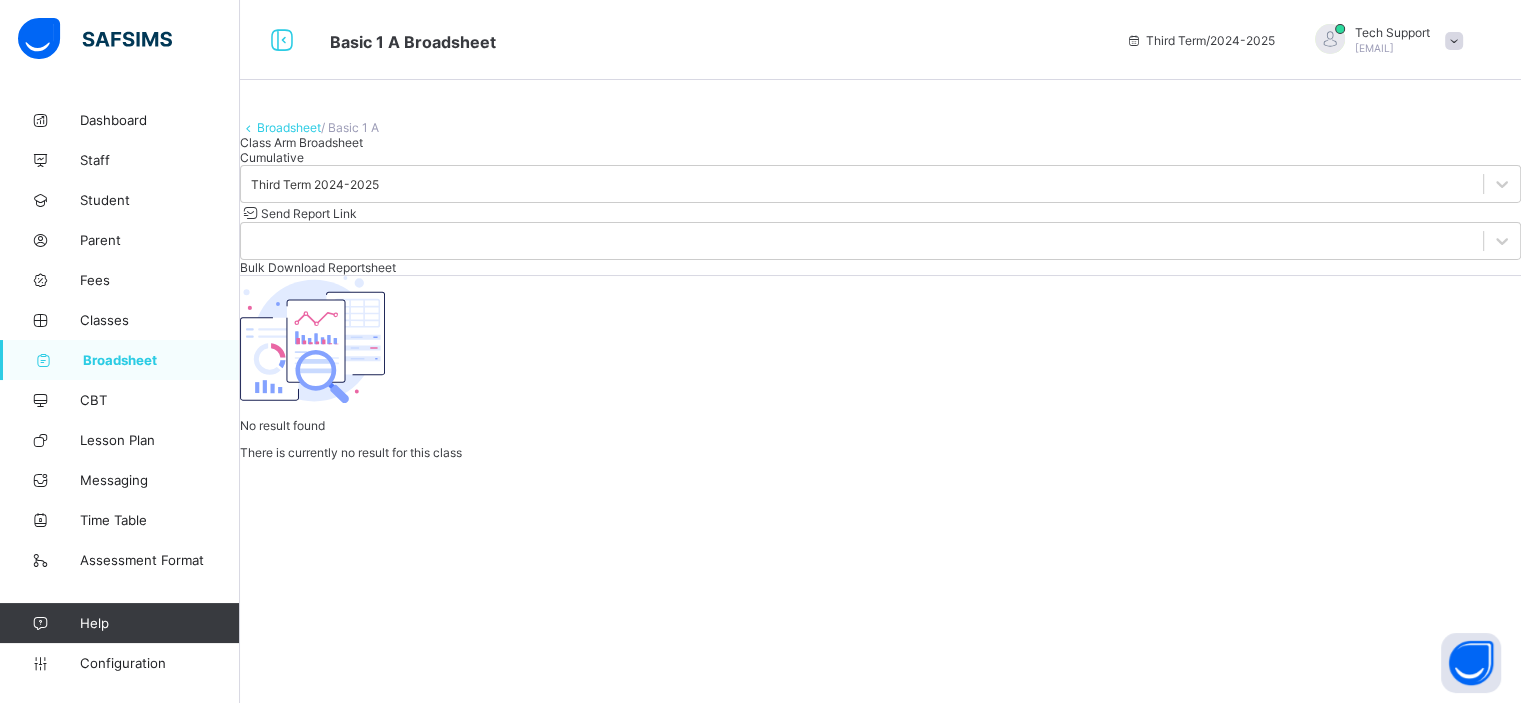 click on "Cumulative" at bounding box center (880, 157) 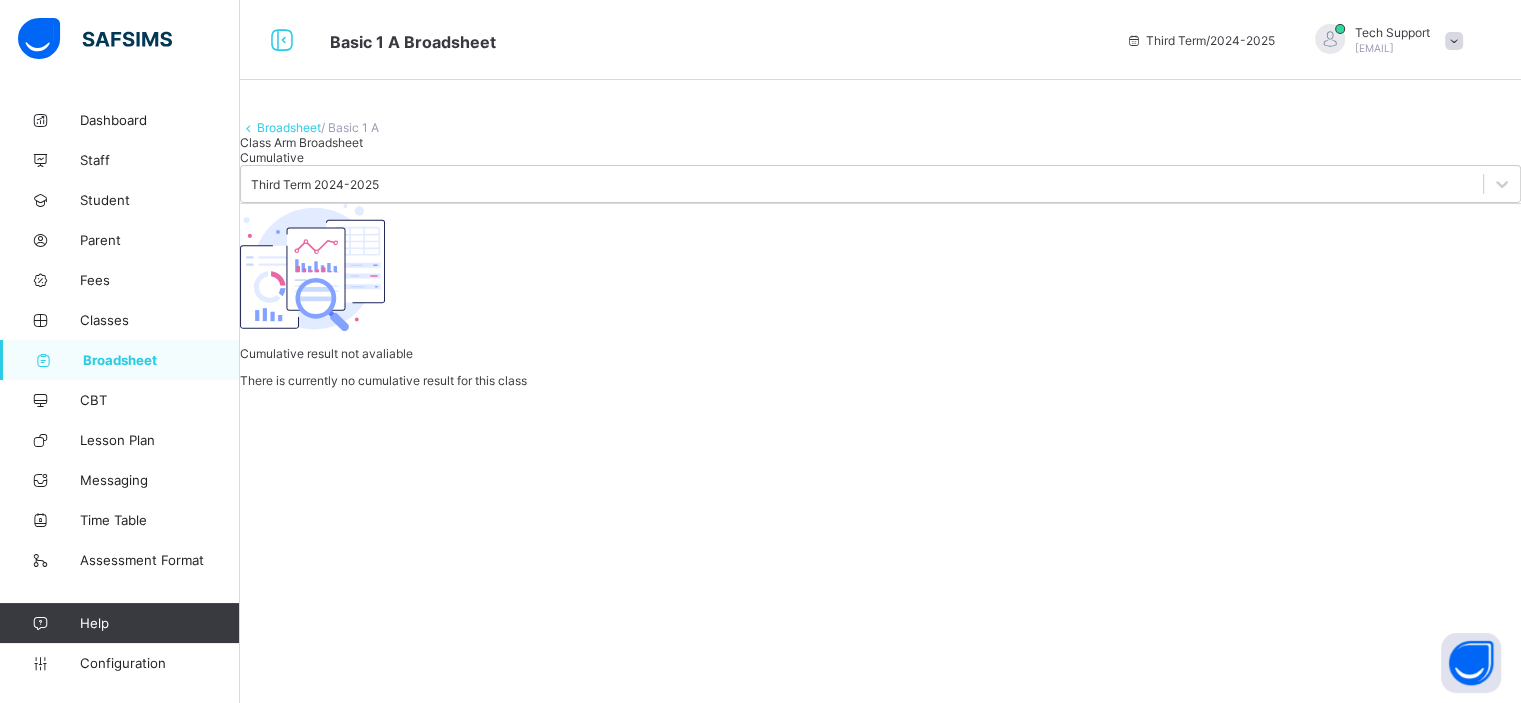click on "Class Arm Broadsheet" at bounding box center (880, 142) 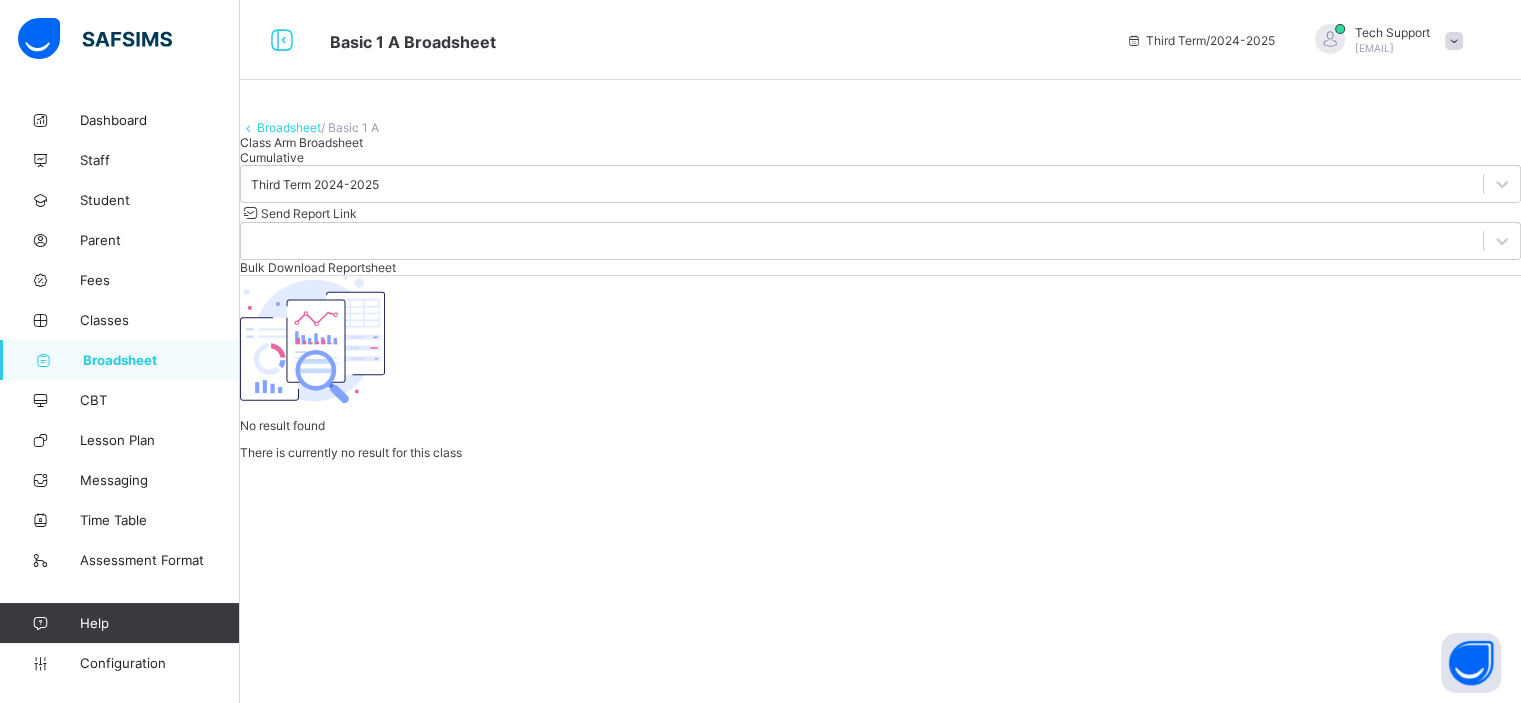 click on "Cumulative" at bounding box center [272, 157] 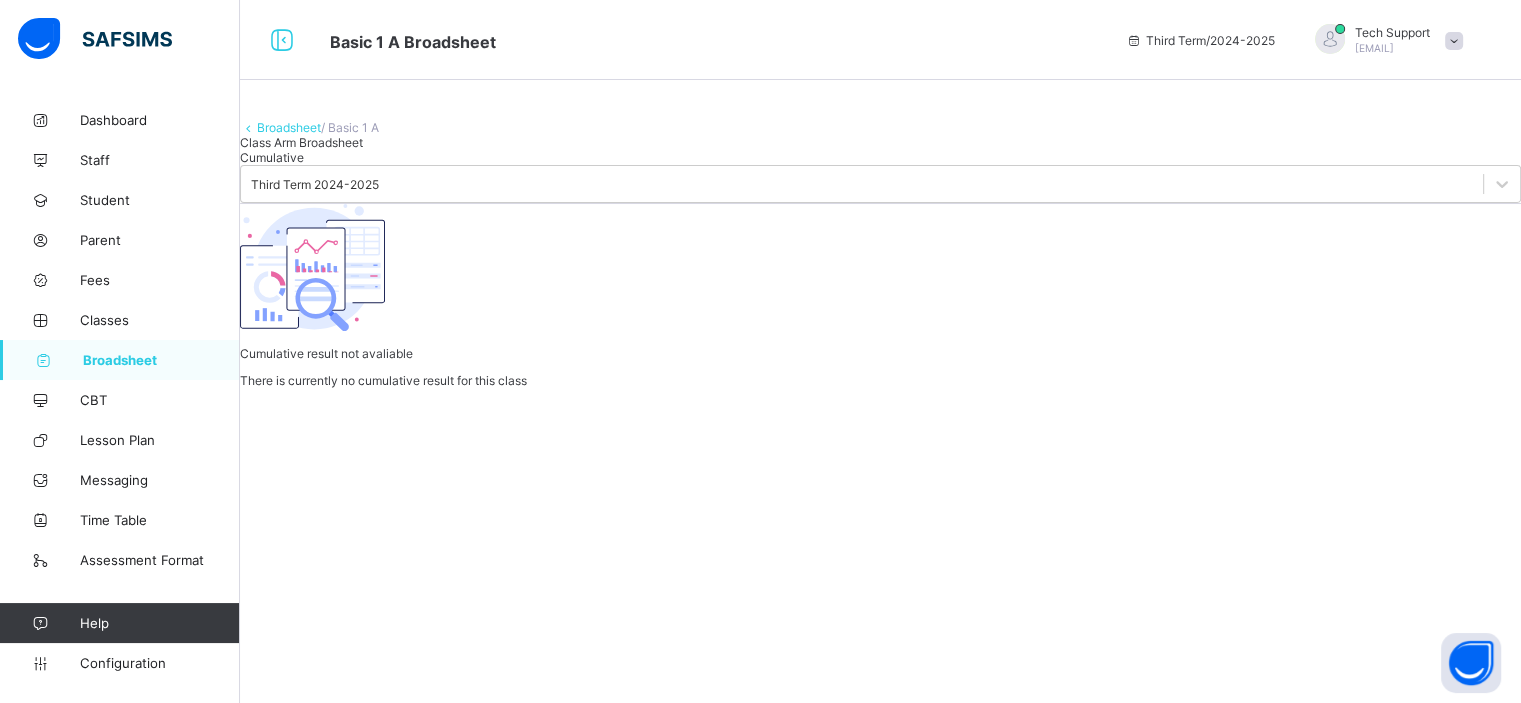 scroll, scrollTop: 0, scrollLeft: 0, axis: both 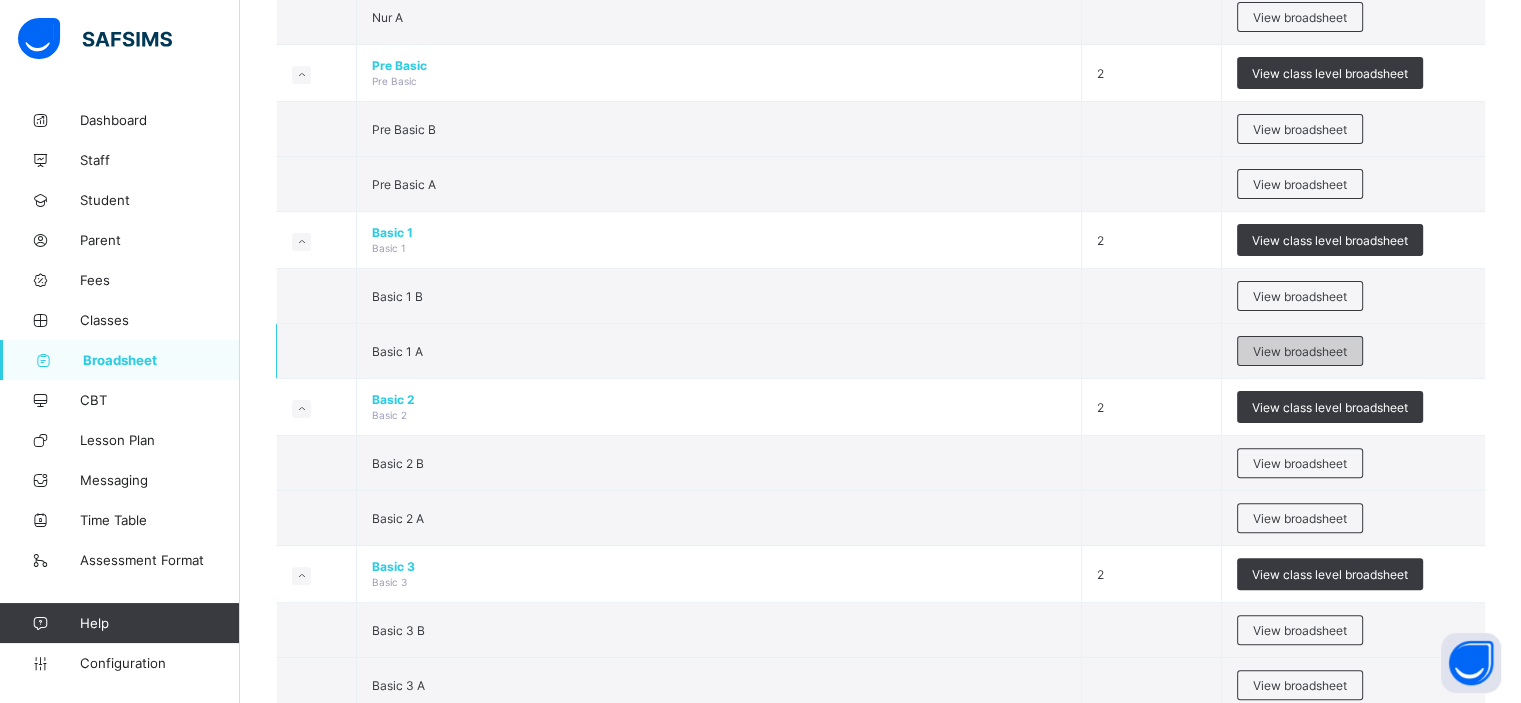 click on "View broadsheet" at bounding box center [1300, 351] 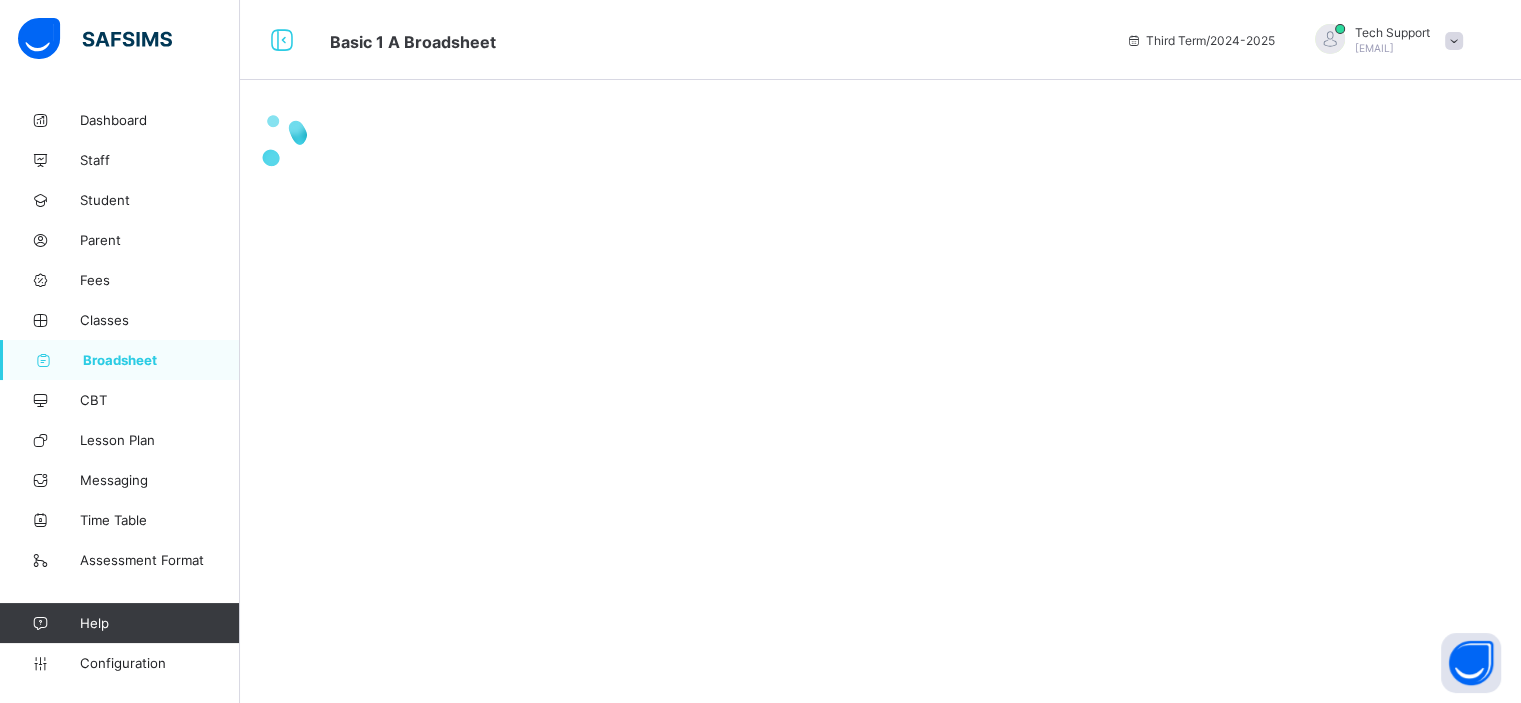 scroll, scrollTop: 0, scrollLeft: 0, axis: both 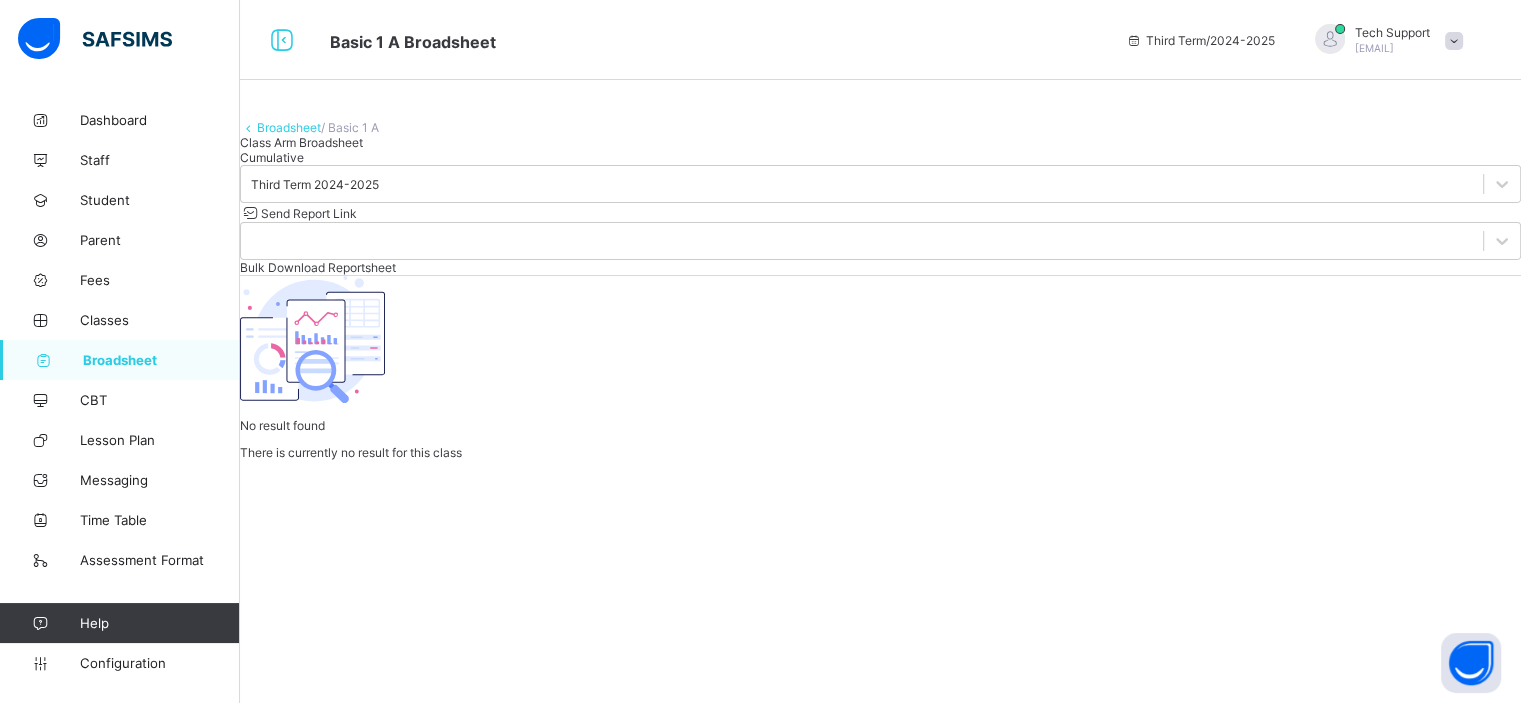 click on "Cumulative" at bounding box center [880, 157] 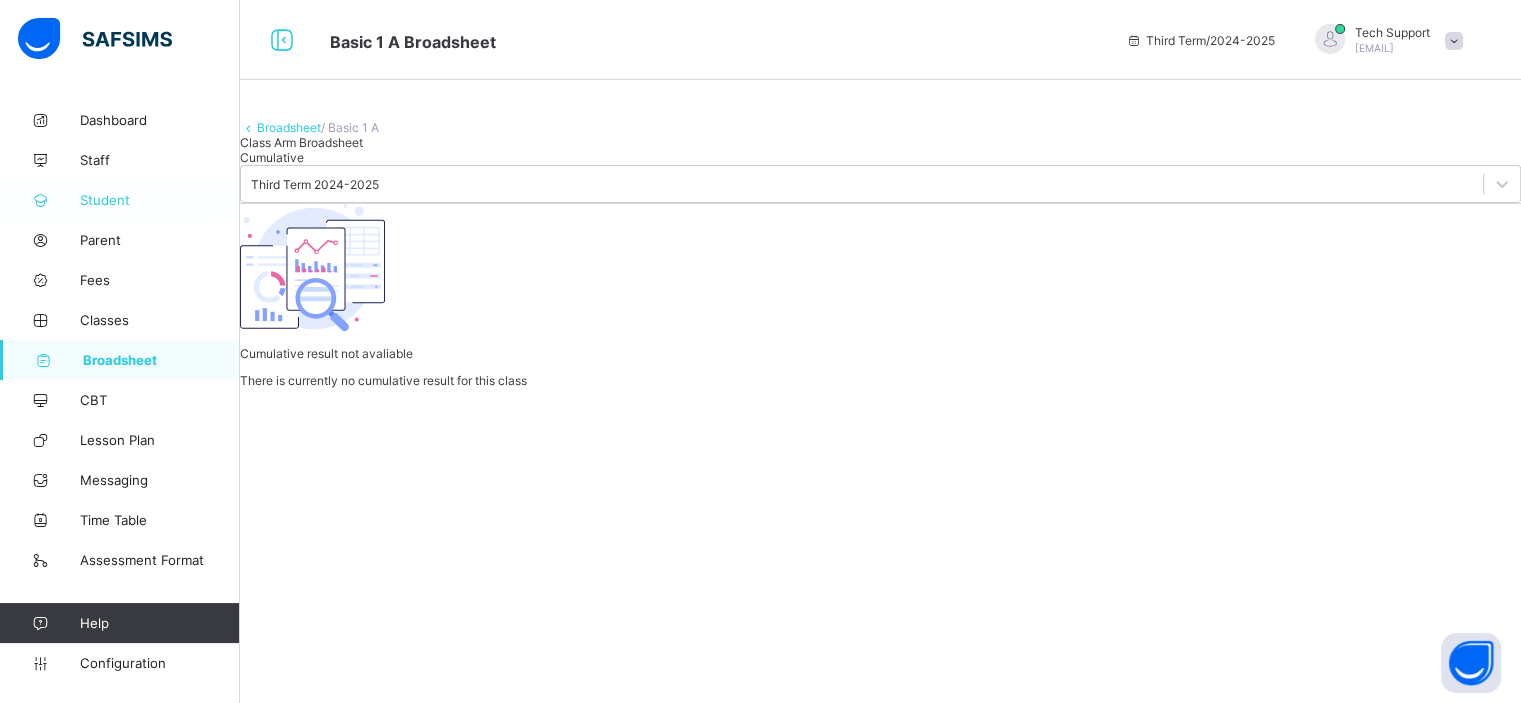 click on "Student" at bounding box center [160, 200] 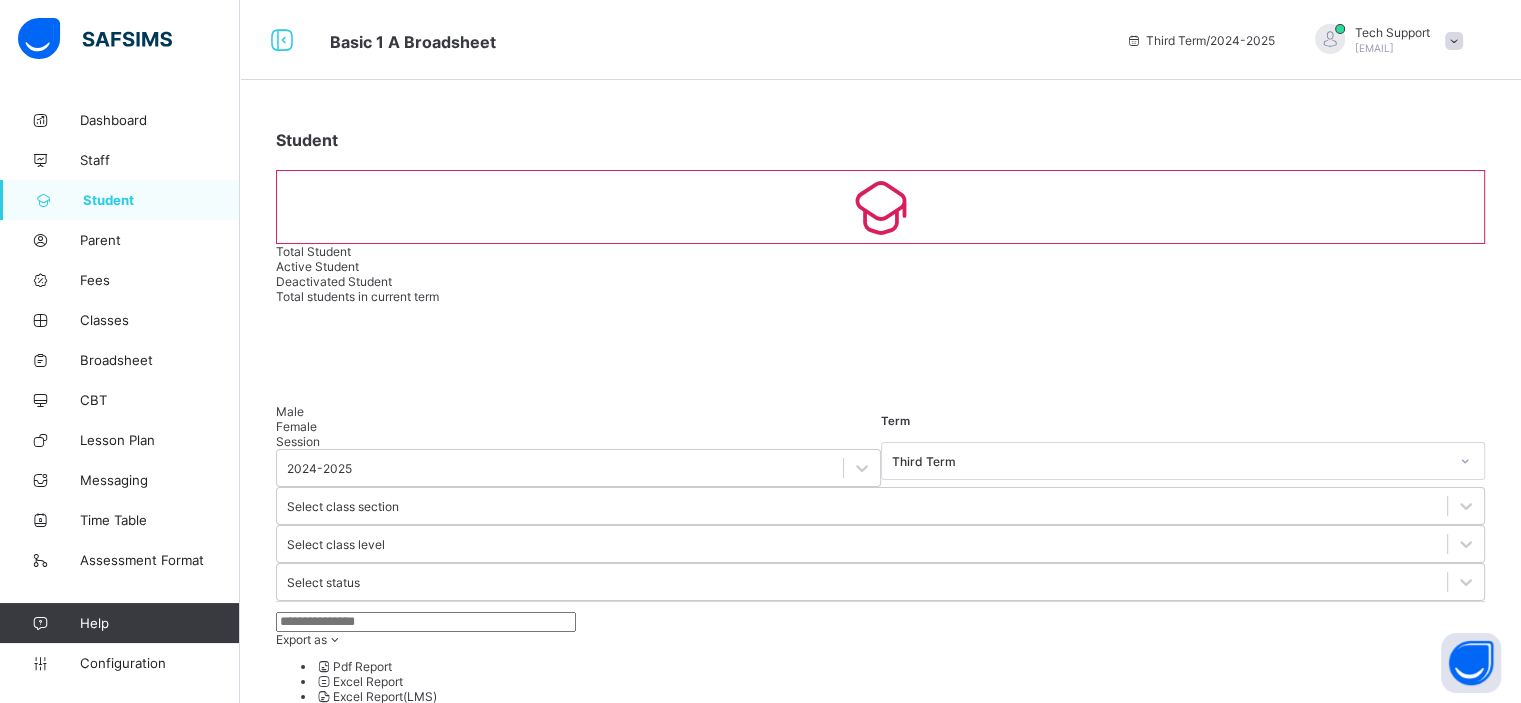 click at bounding box center (426, 622) 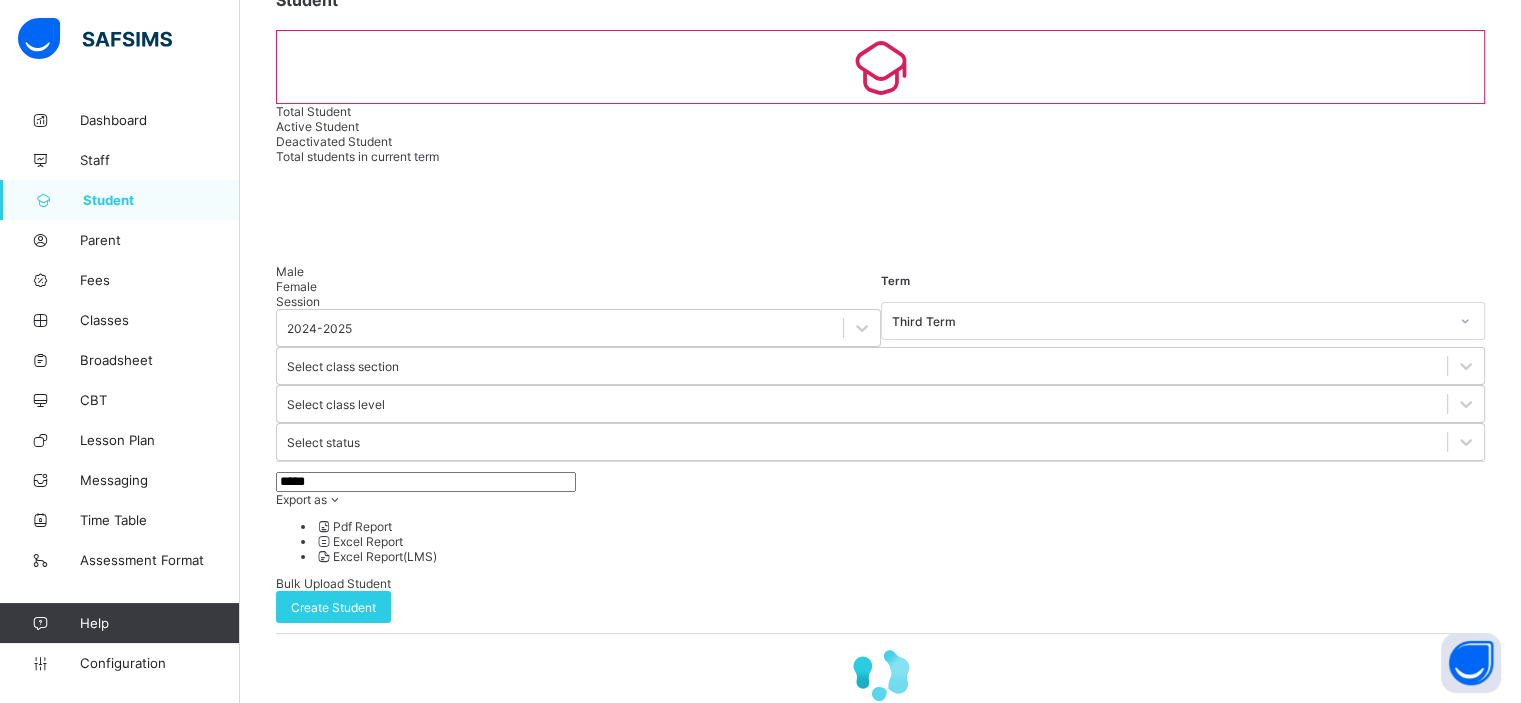 scroll, scrollTop: 0, scrollLeft: 0, axis: both 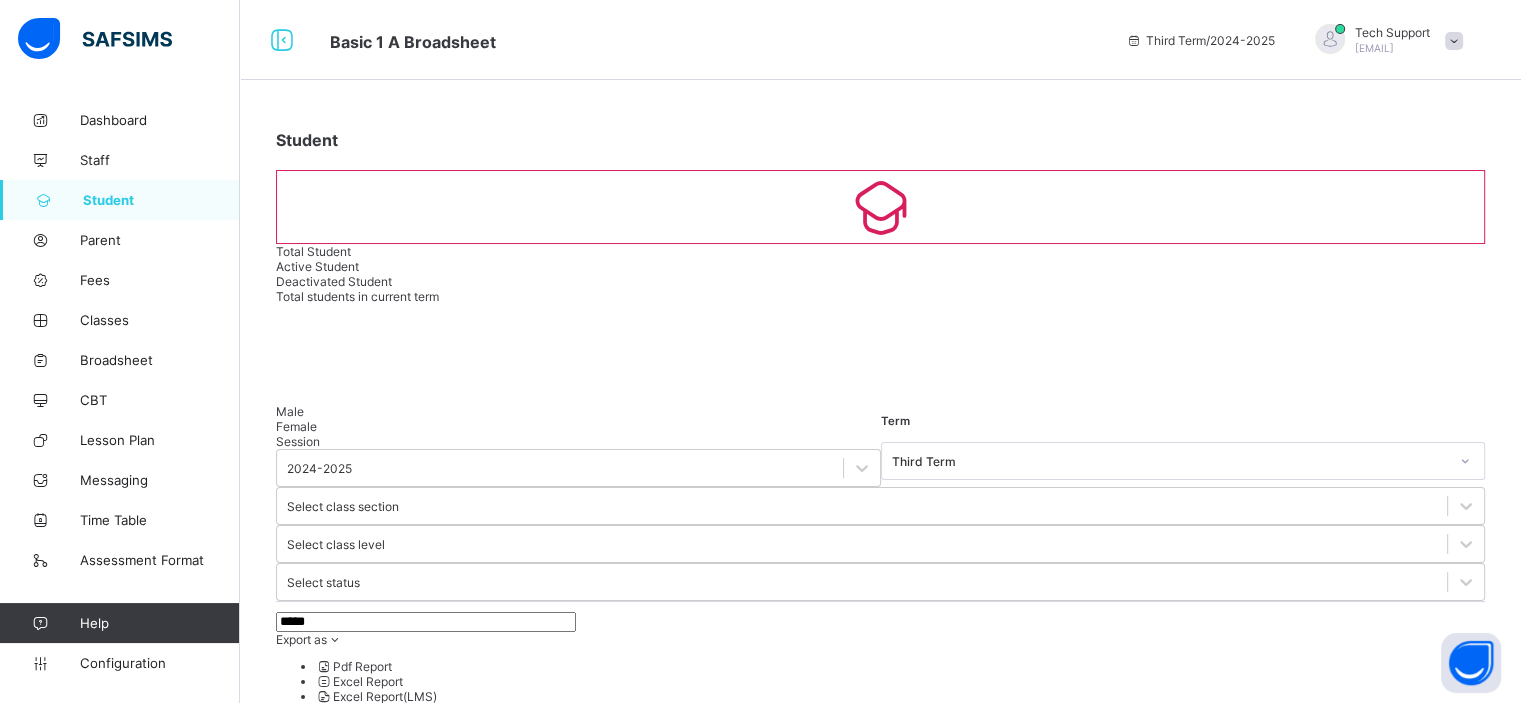 type on "*****" 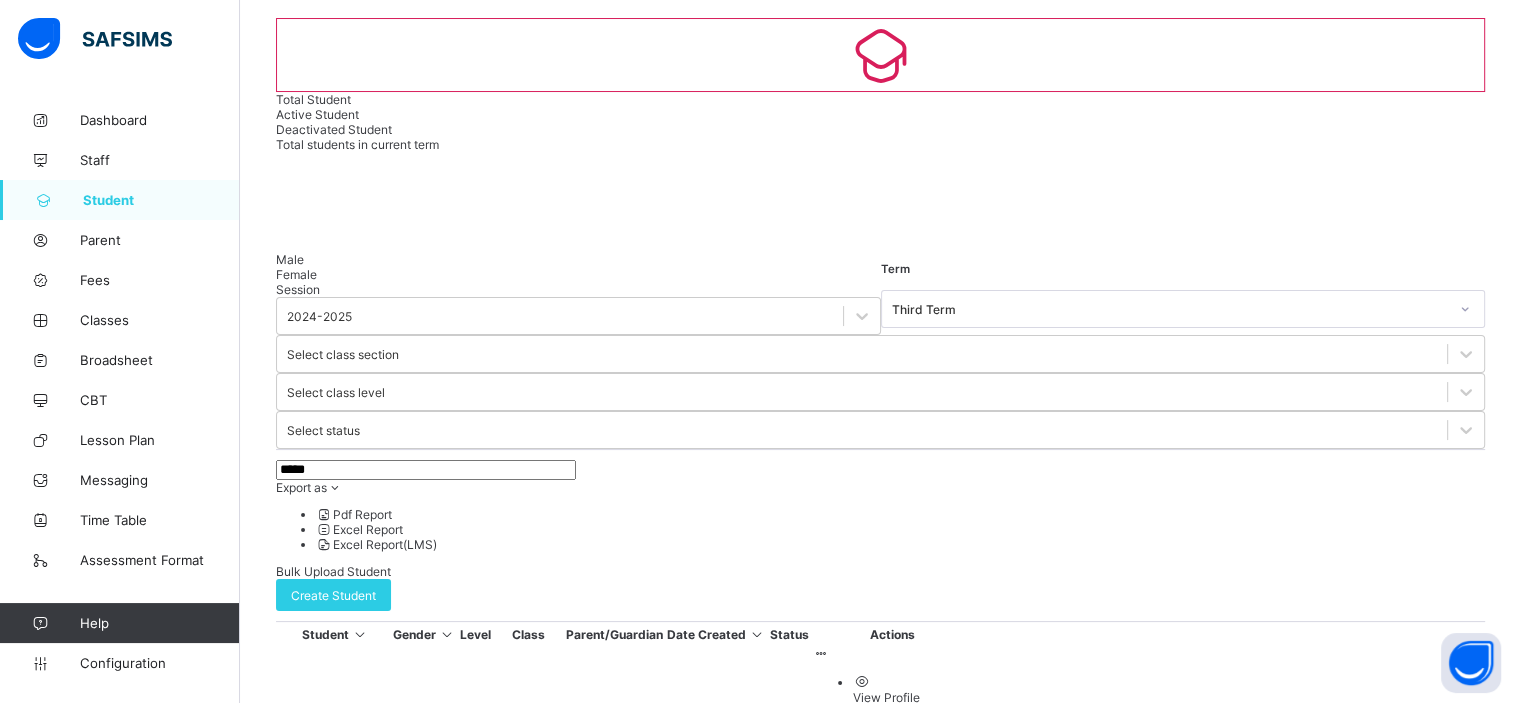 scroll, scrollTop: 151, scrollLeft: 0, axis: vertical 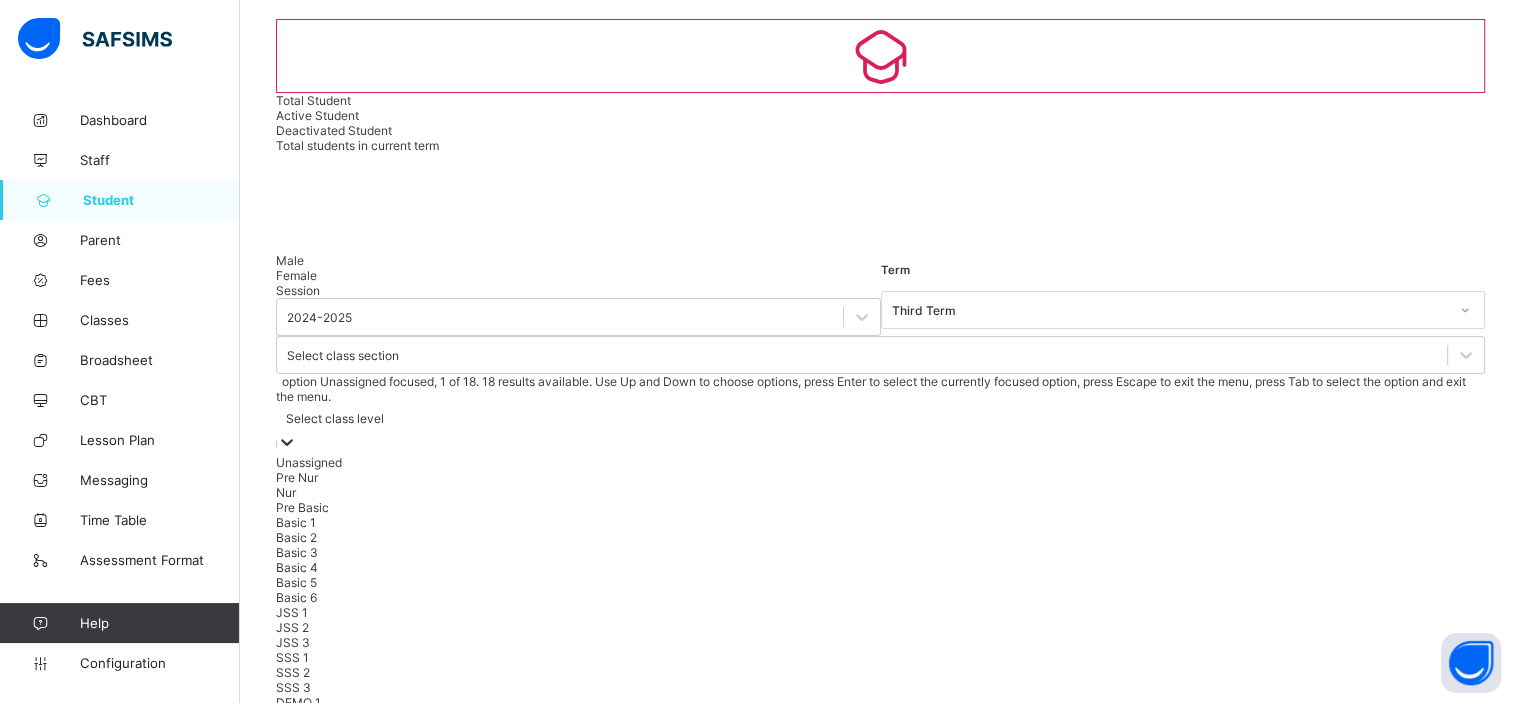 click at bounding box center (287, 443) 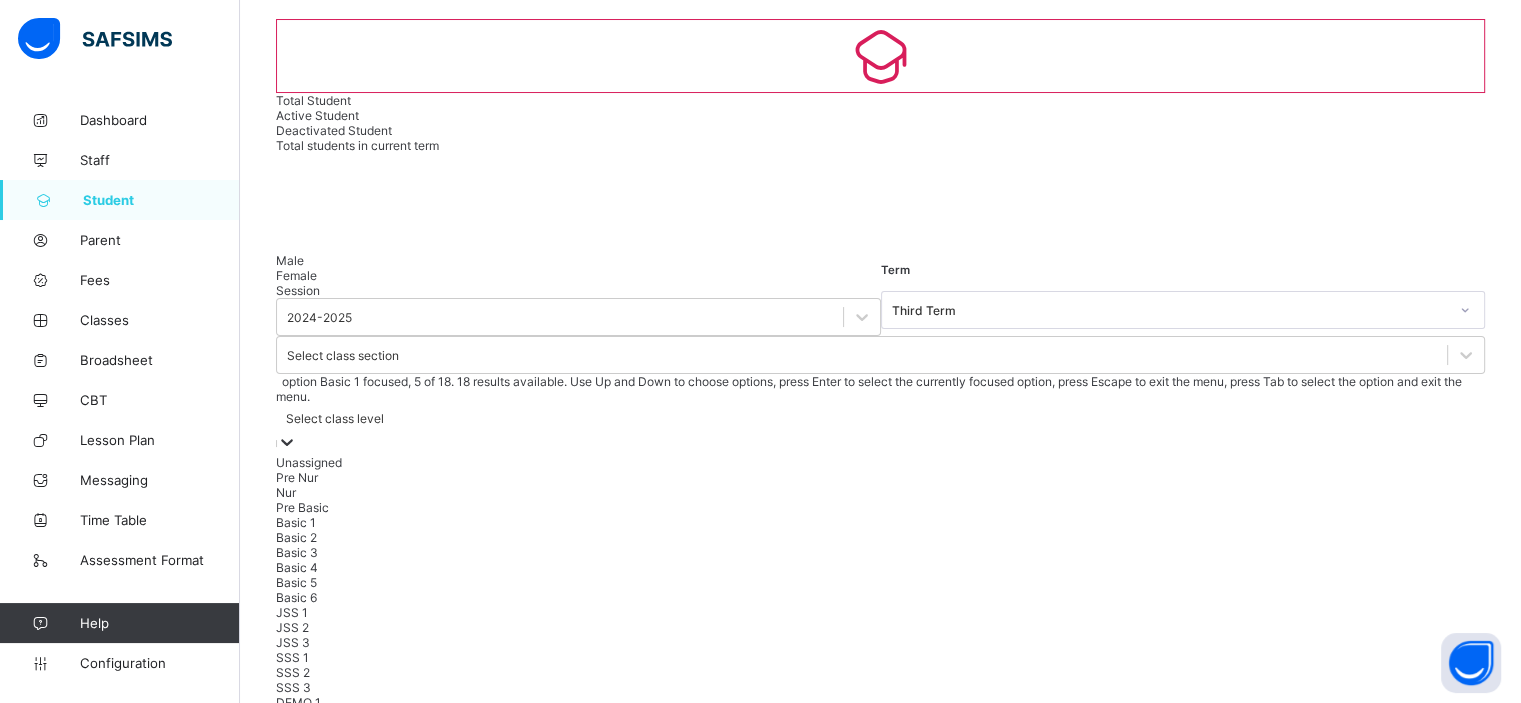 click on "Basic  1" at bounding box center [880, 522] 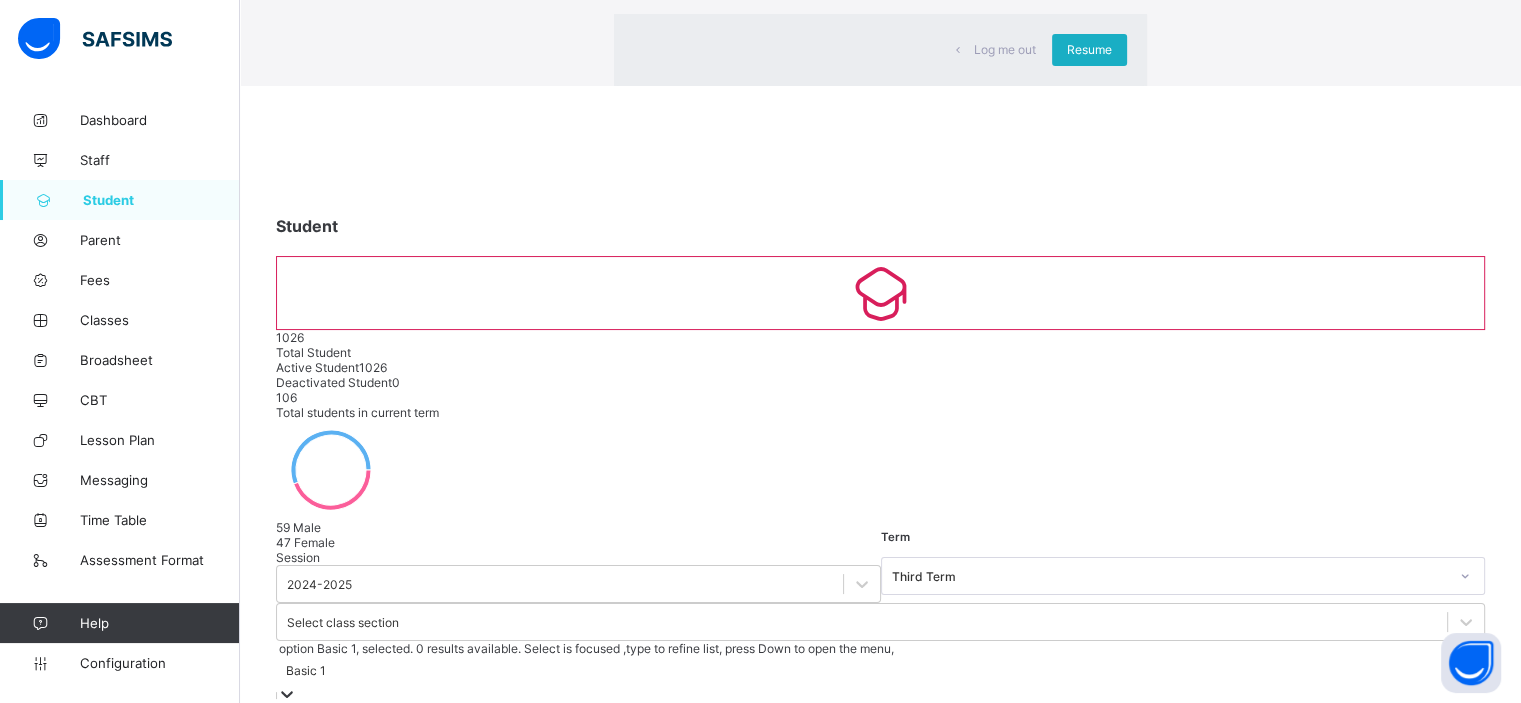click on "Resume" at bounding box center [1089, 50] 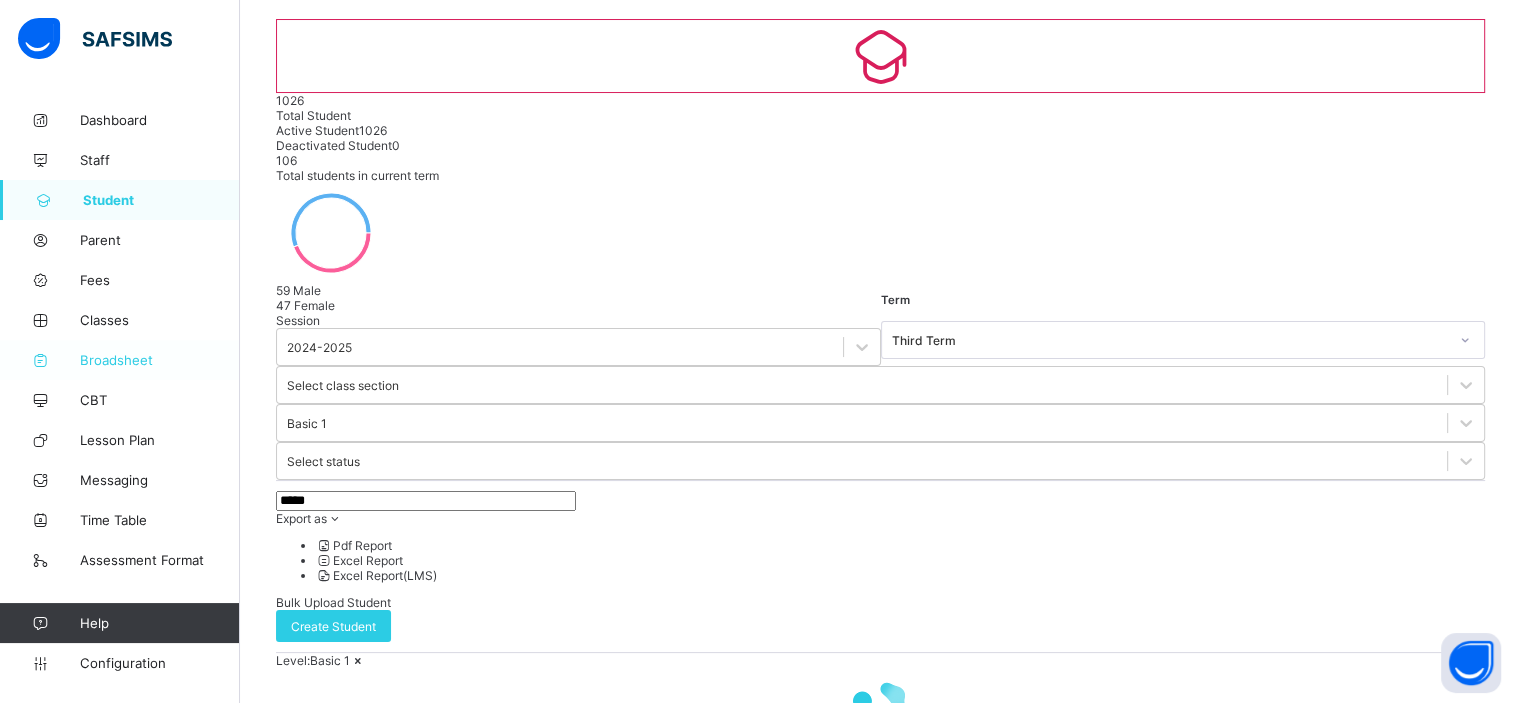 click on "Broadsheet" at bounding box center (160, 360) 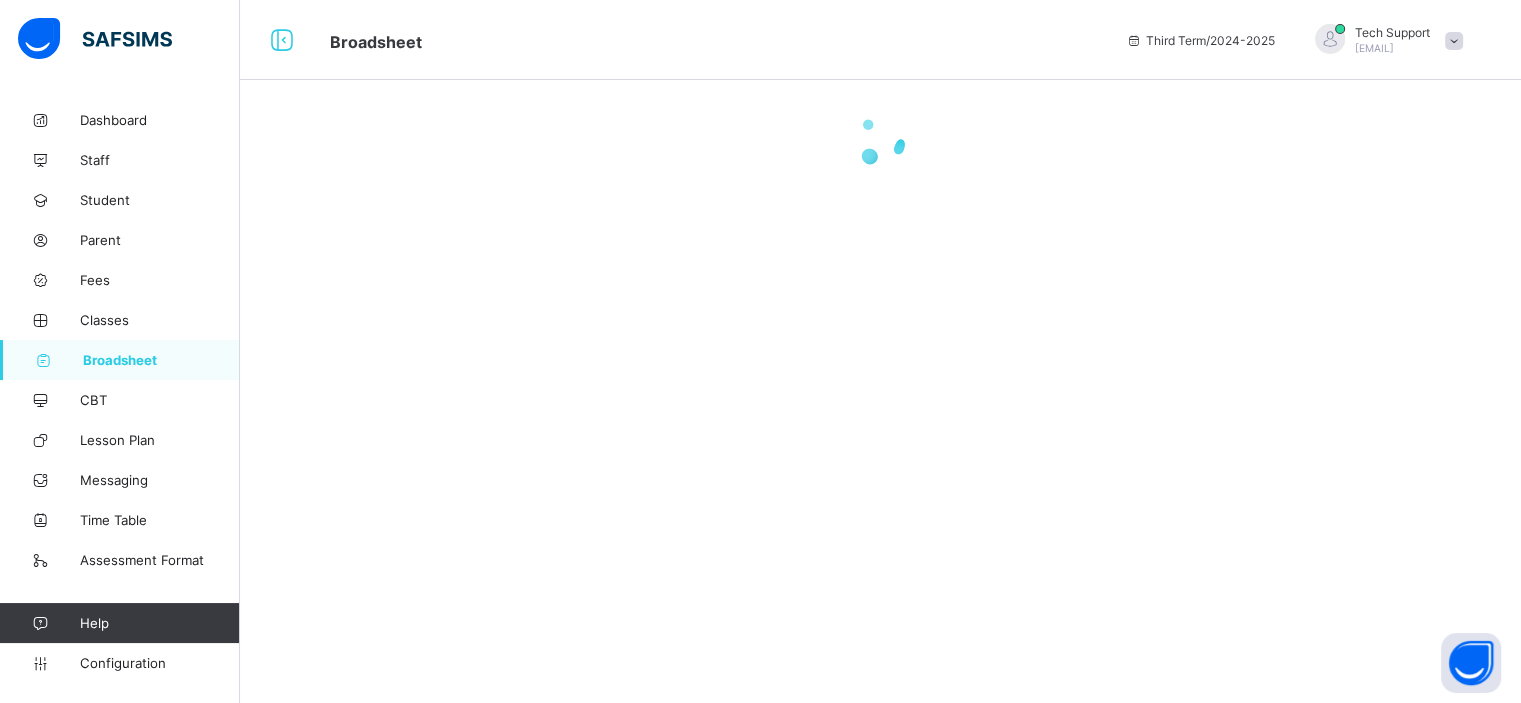 scroll, scrollTop: 0, scrollLeft: 0, axis: both 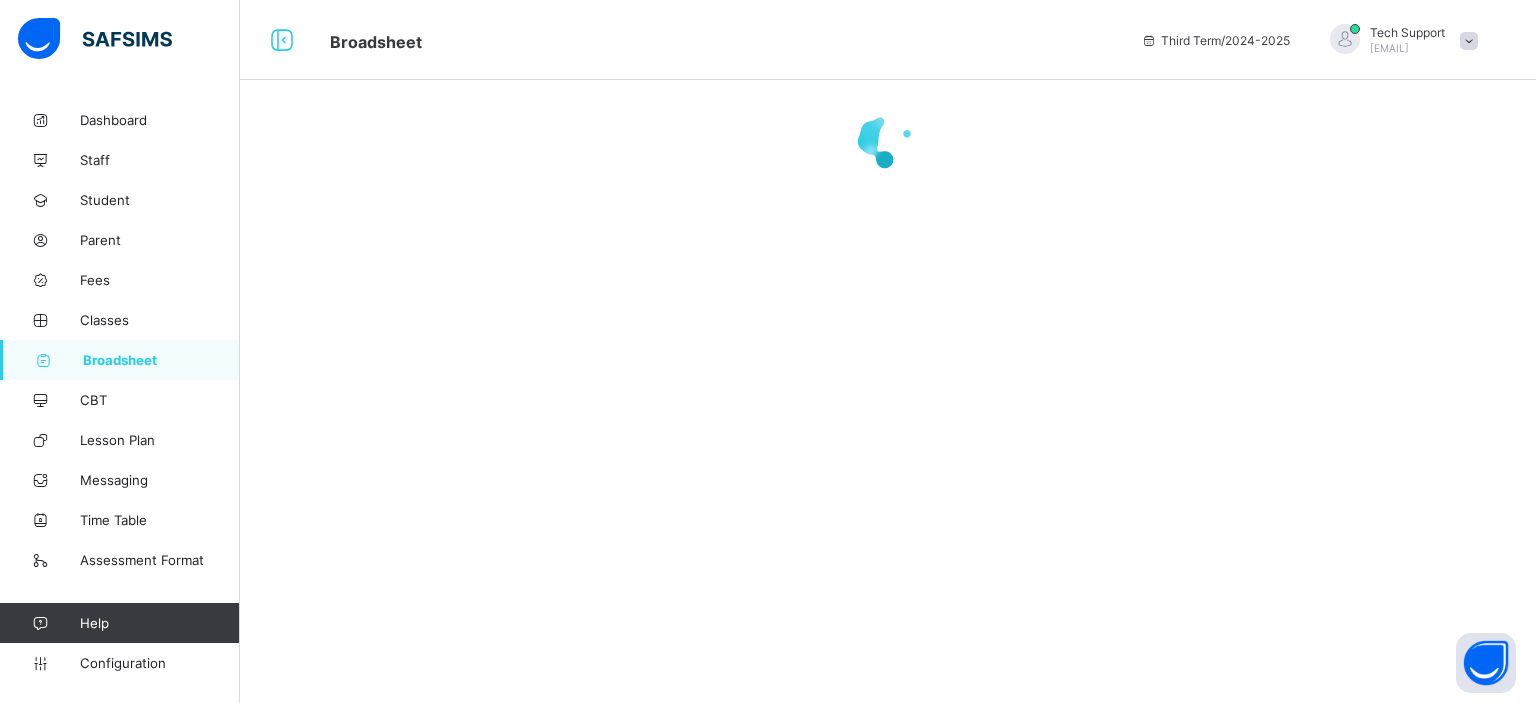 click at bounding box center (888, 351) 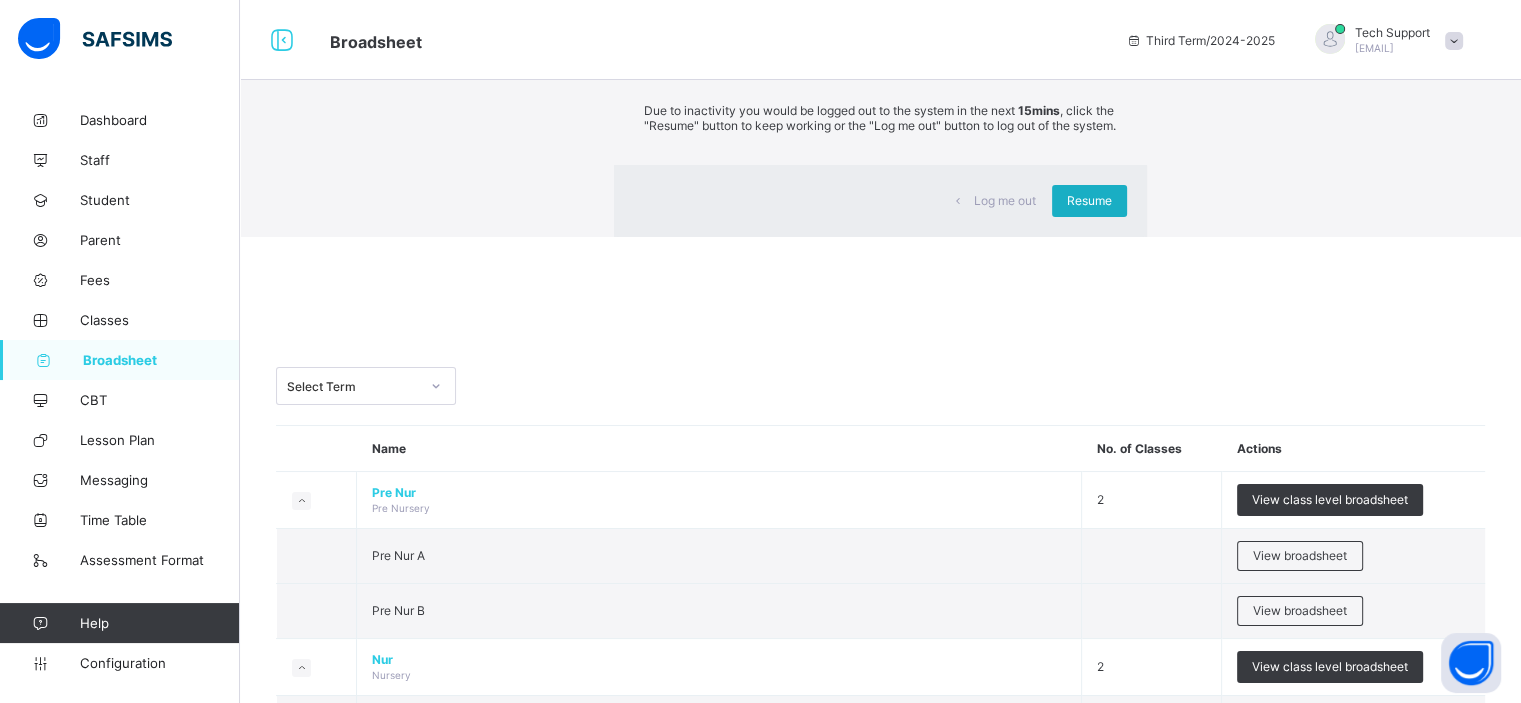 click on "Resume" at bounding box center (1089, 200) 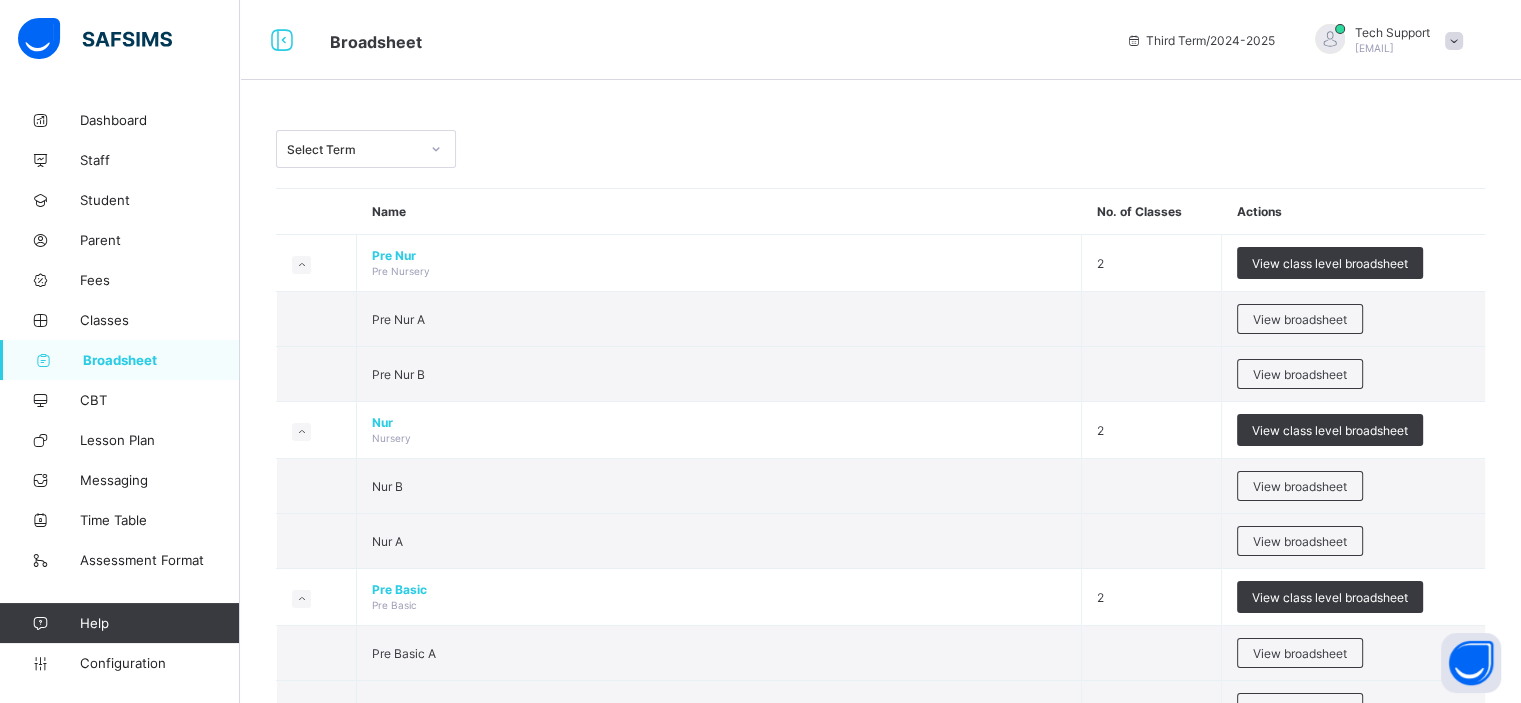 drag, startPoint x: 1448, startPoint y: 47, endPoint x: 1277, endPoint y: 51, distance: 171.04678 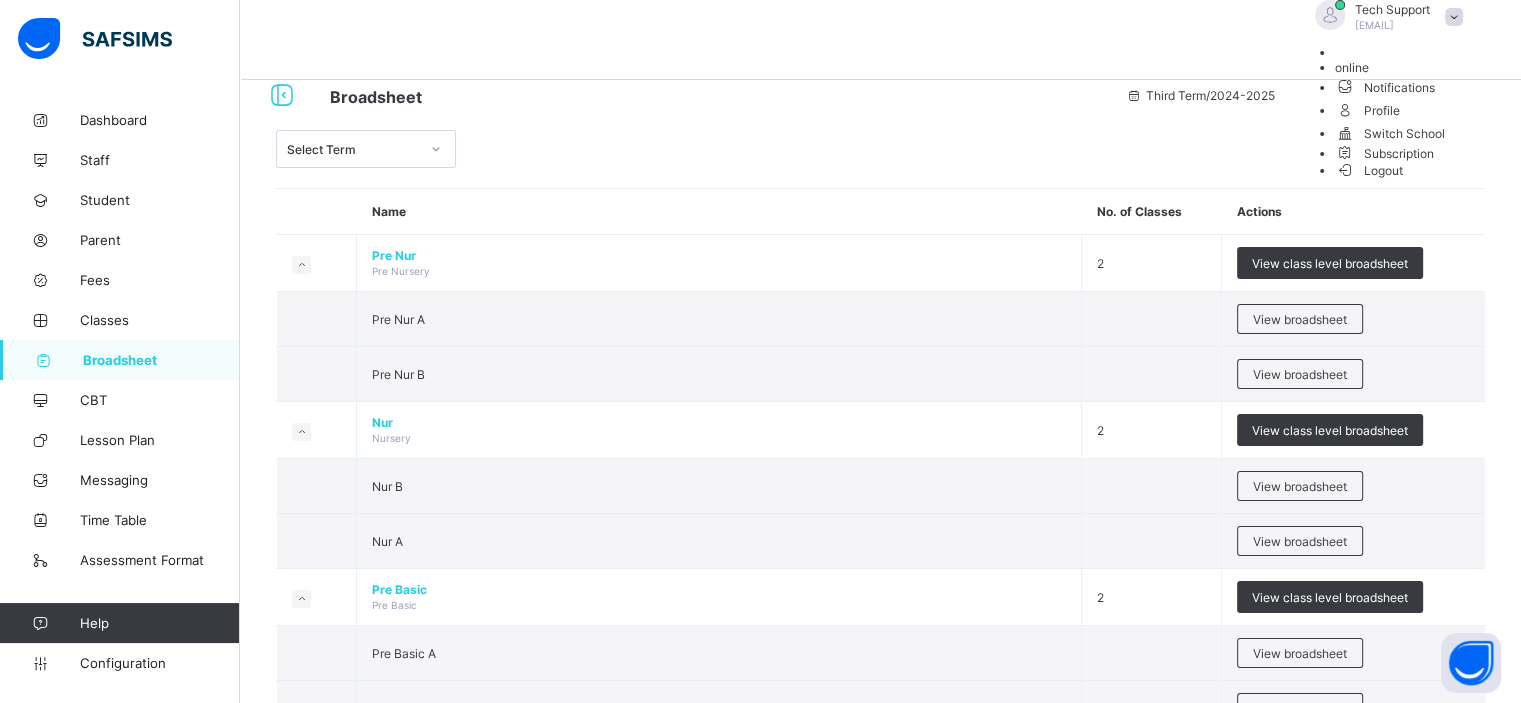 copy on "rejoice.chukwuma+2@flexisaf.com" 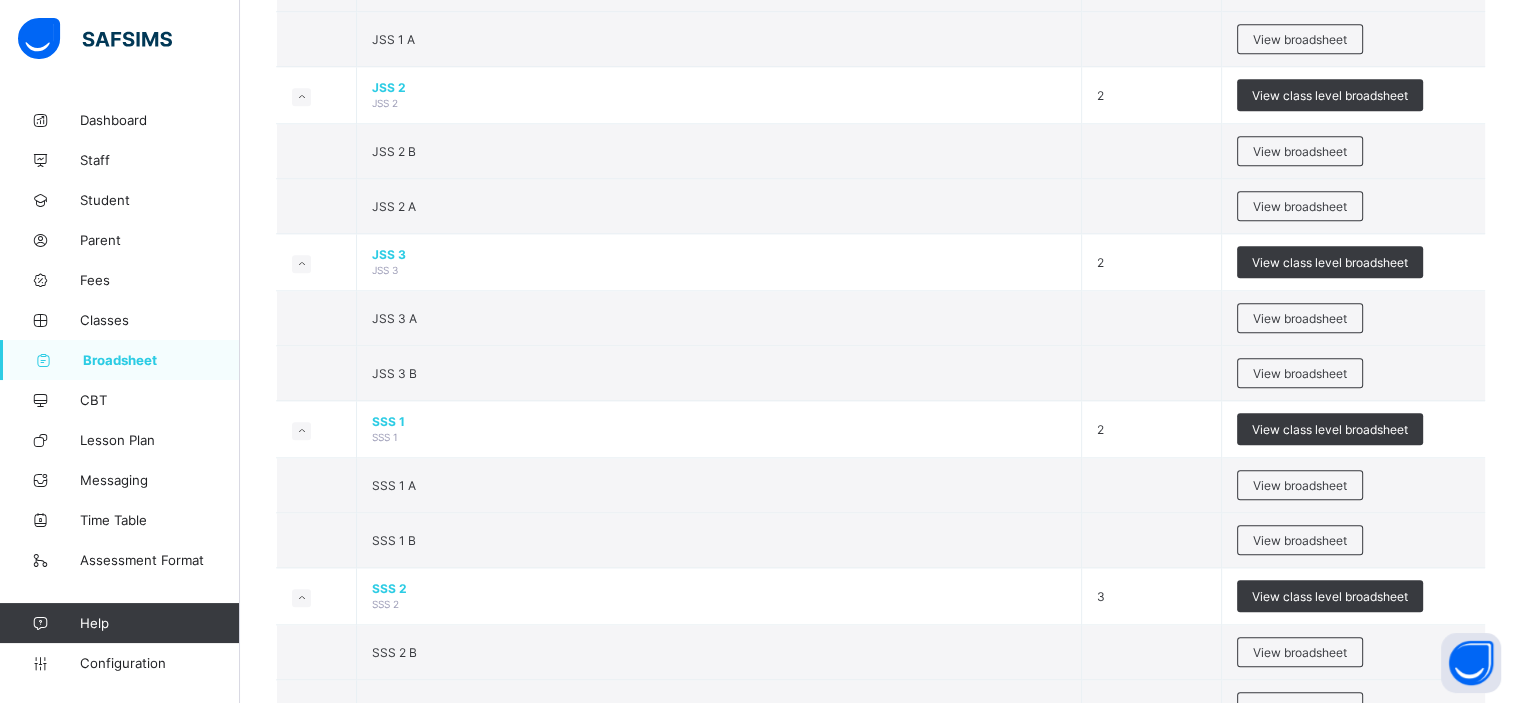 scroll, scrollTop: 2244, scrollLeft: 0, axis: vertical 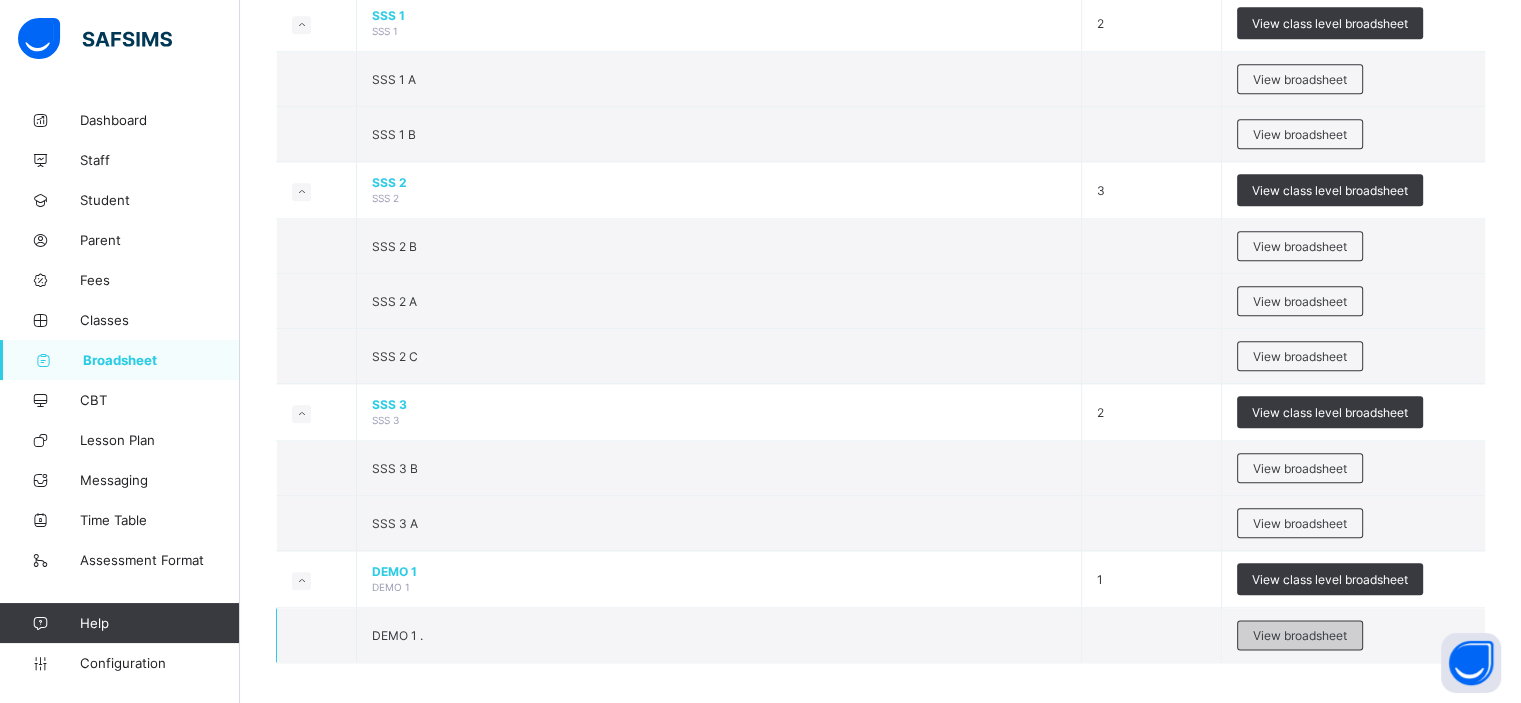click on "View broadsheet" at bounding box center [1300, 635] 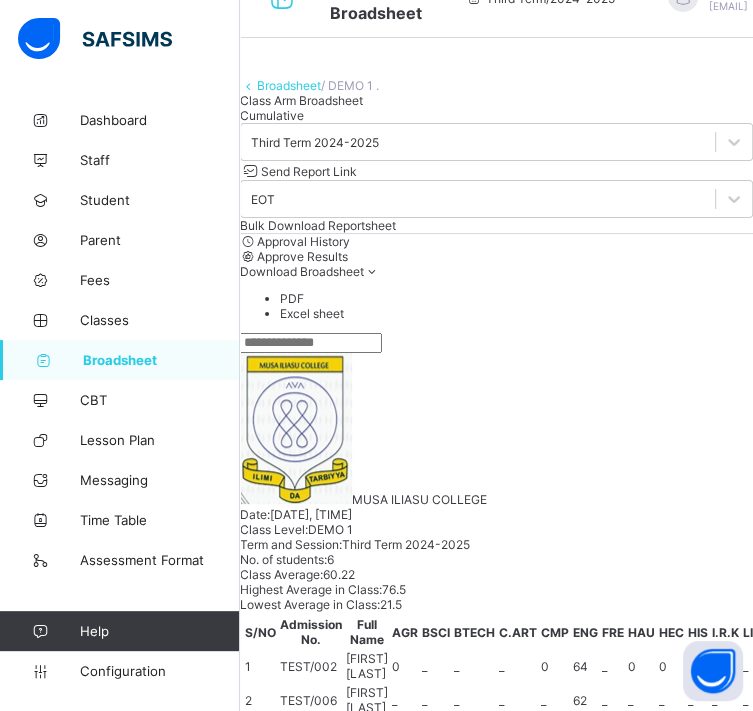 scroll, scrollTop: 0, scrollLeft: 0, axis: both 